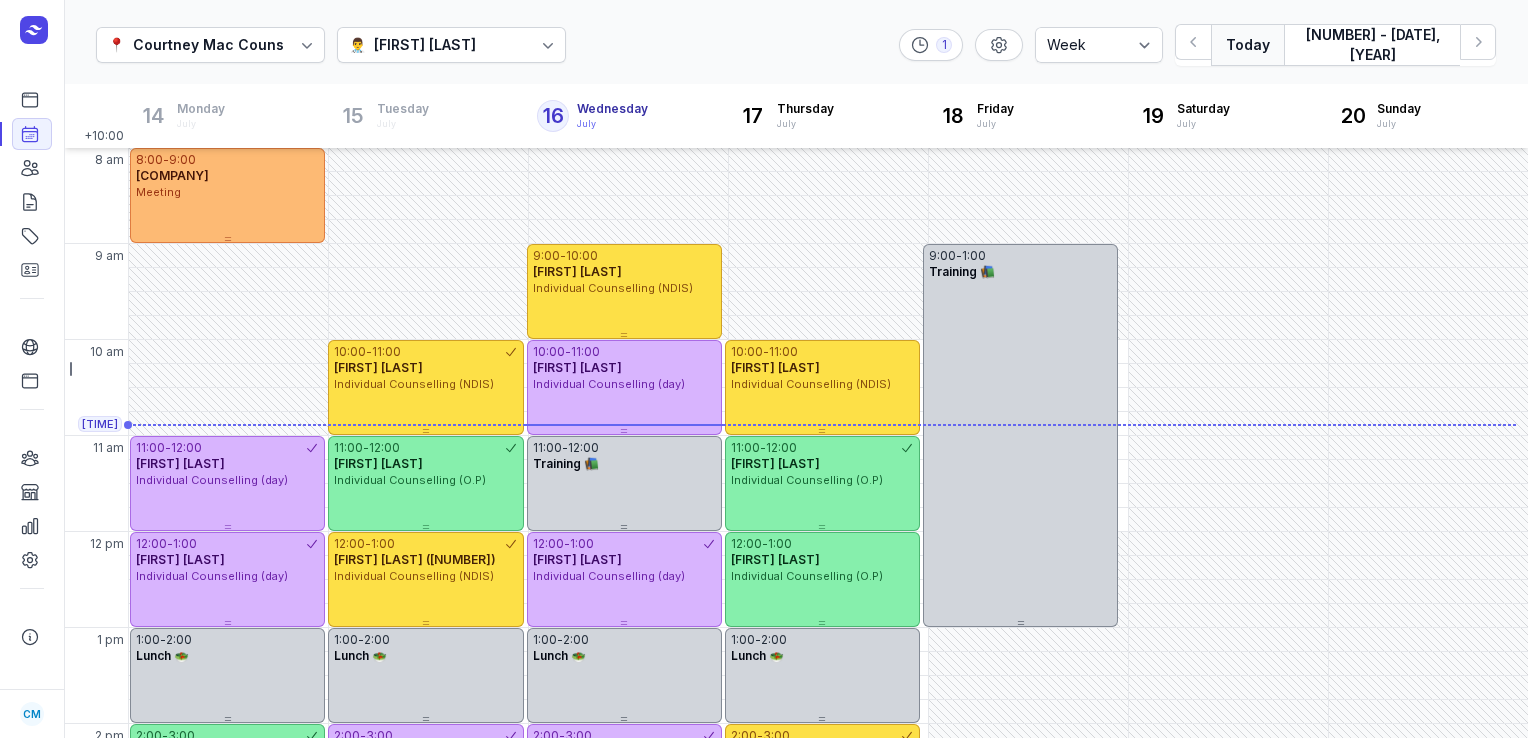 select on "week" 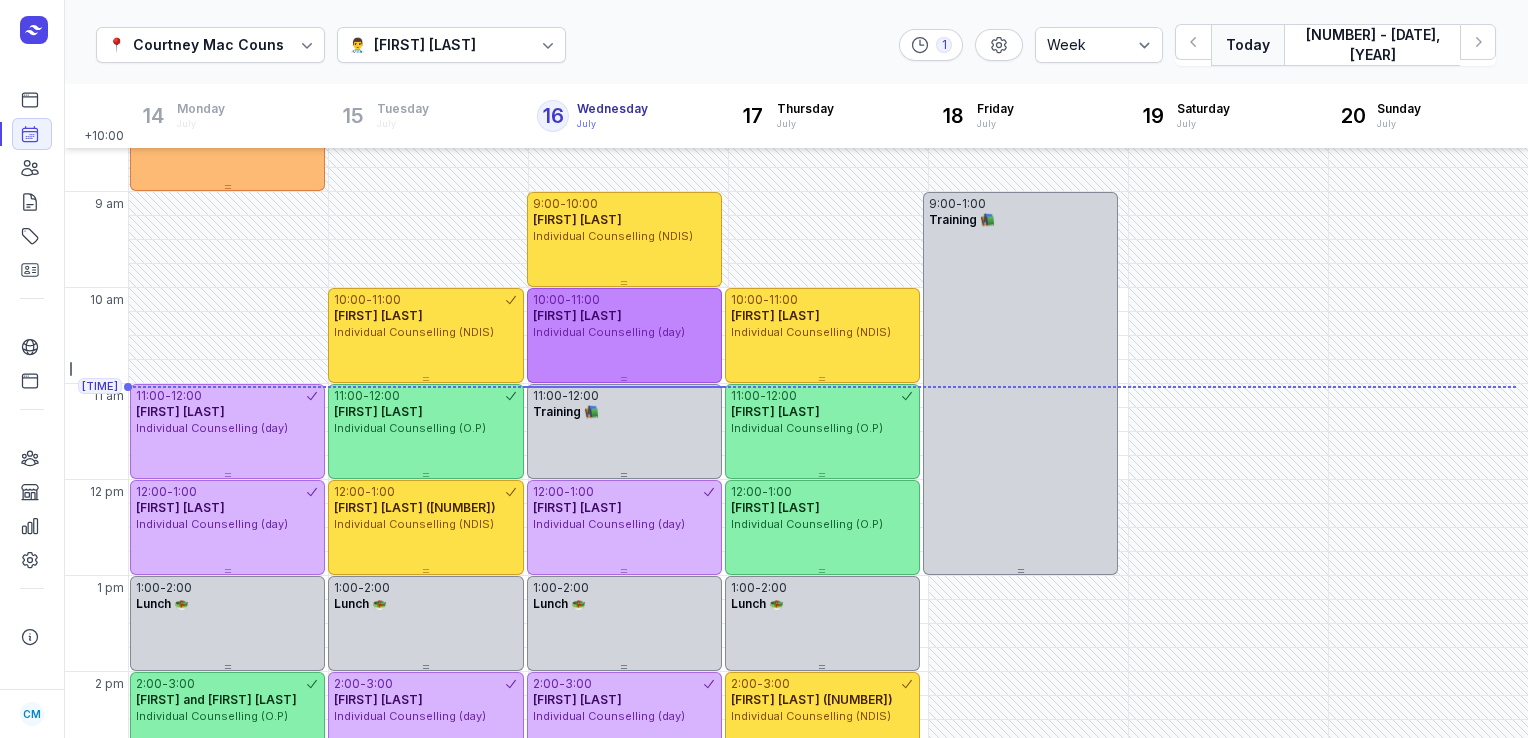 click on "11:00" at bounding box center (585, 300) 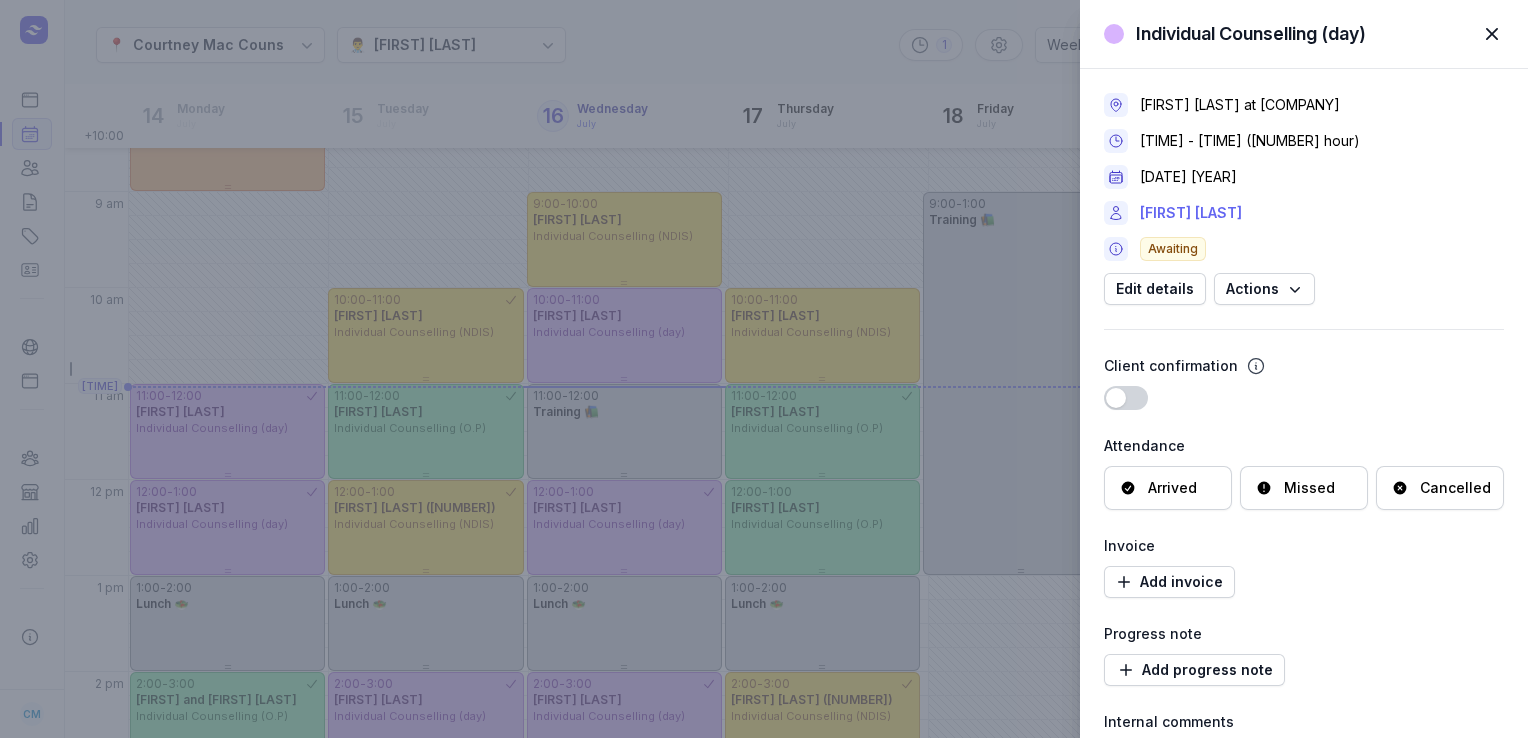 click on "[FIRST] [LAST]" at bounding box center (1191, 213) 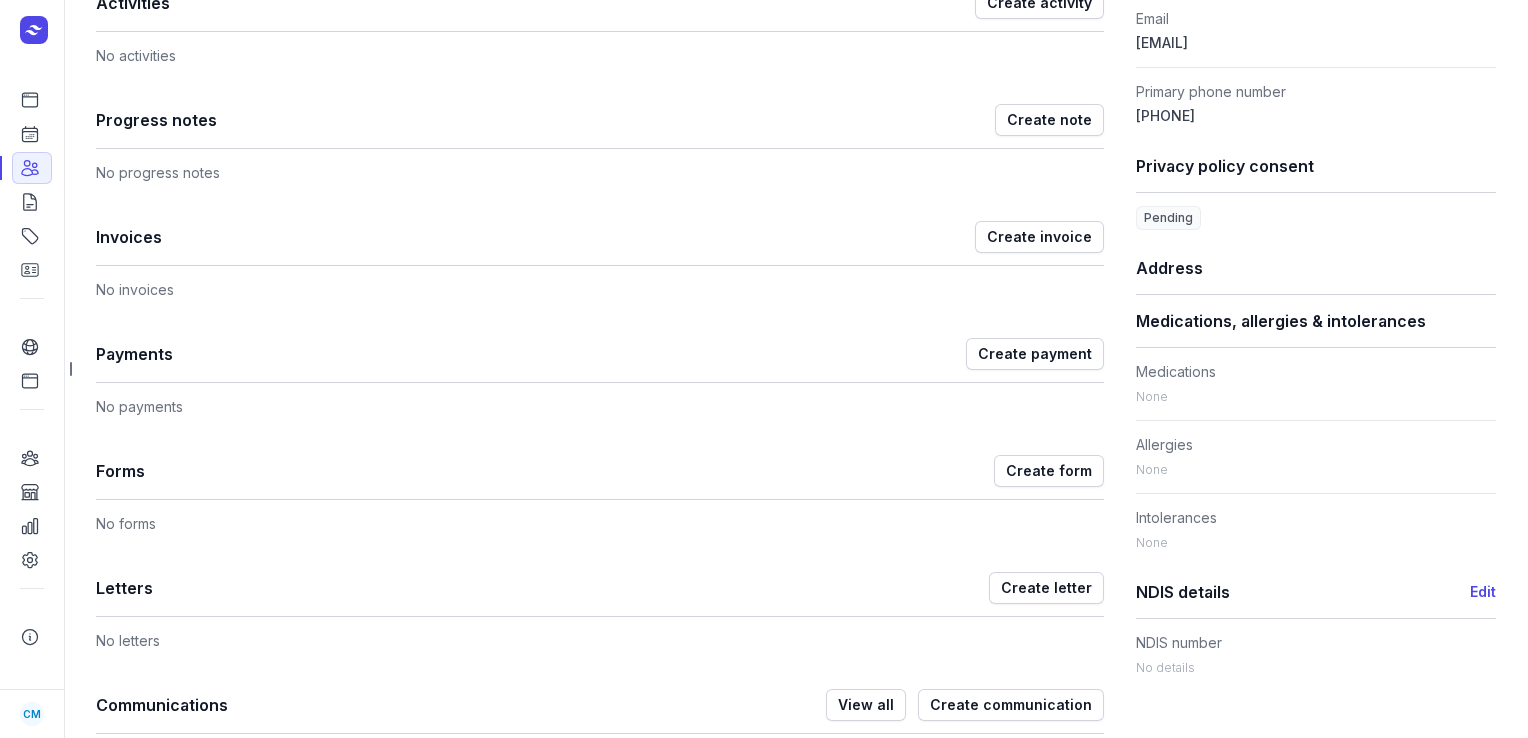 scroll, scrollTop: 647, scrollLeft: 0, axis: vertical 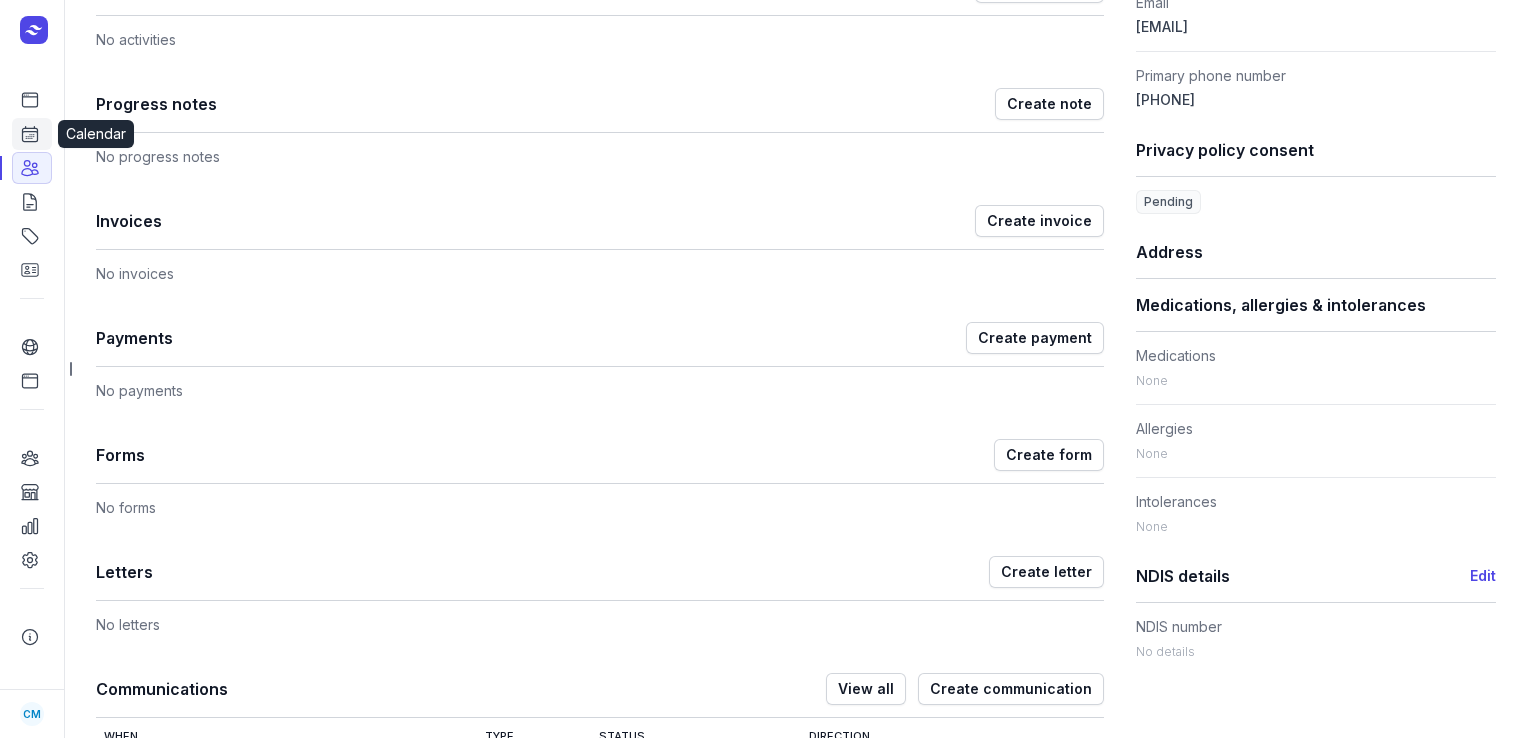 click 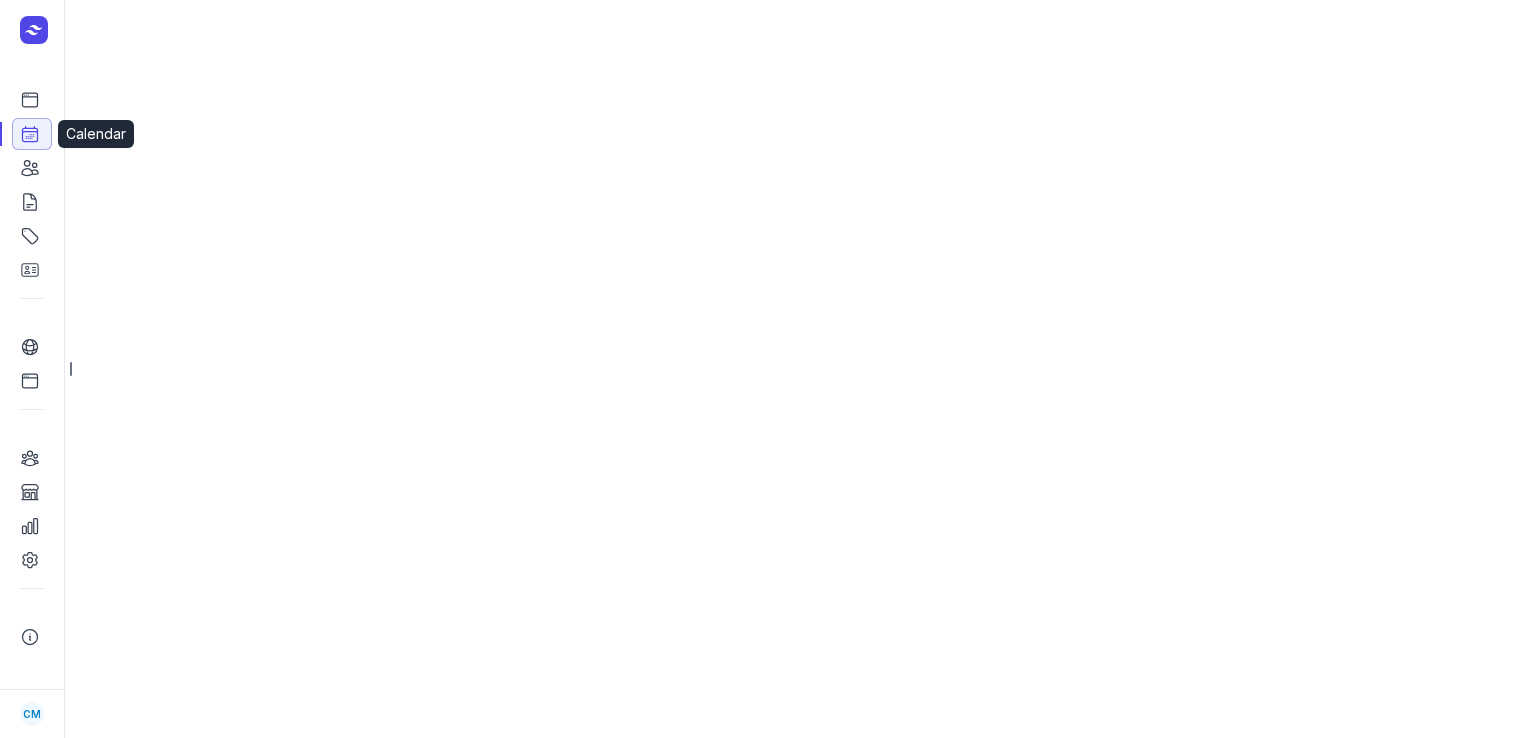scroll, scrollTop: 0, scrollLeft: 0, axis: both 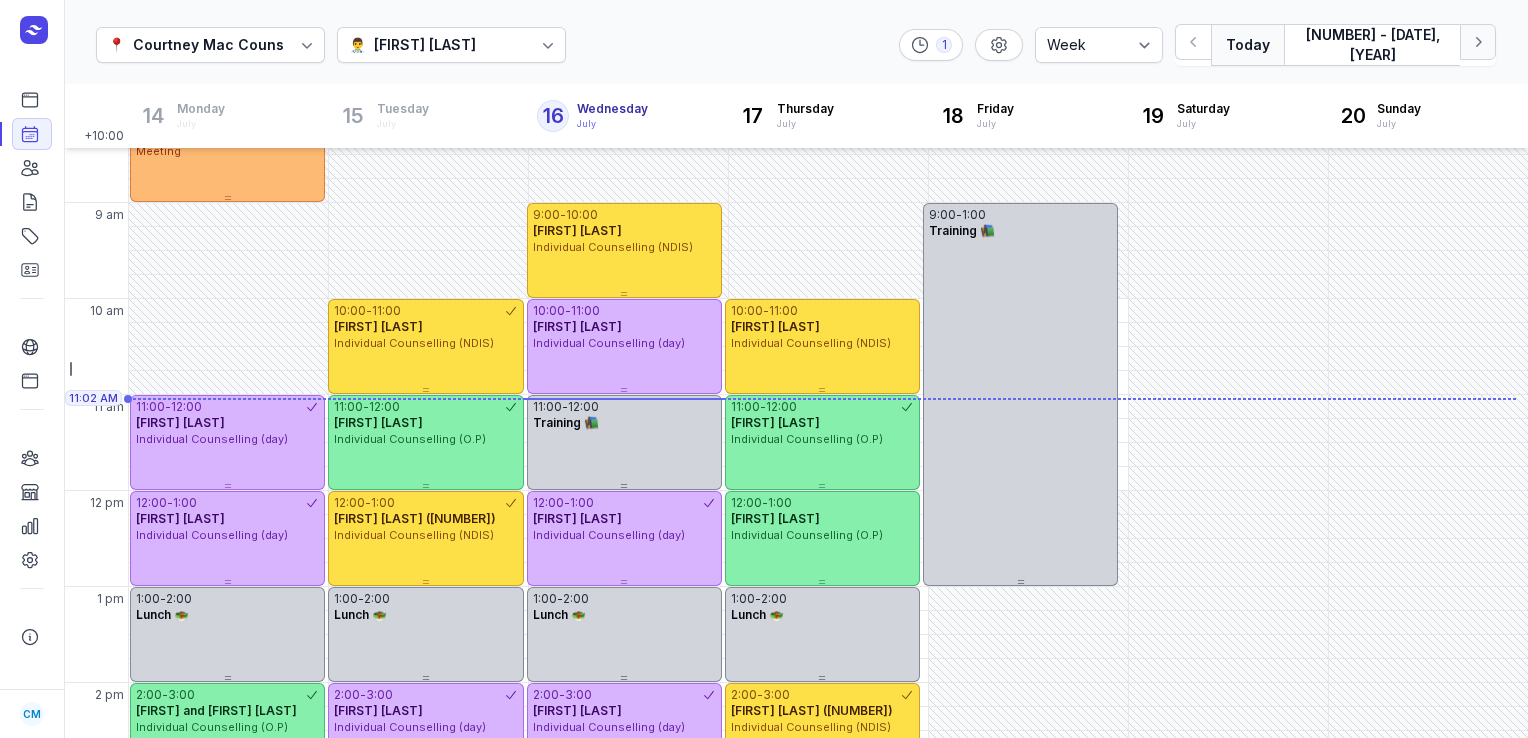 click 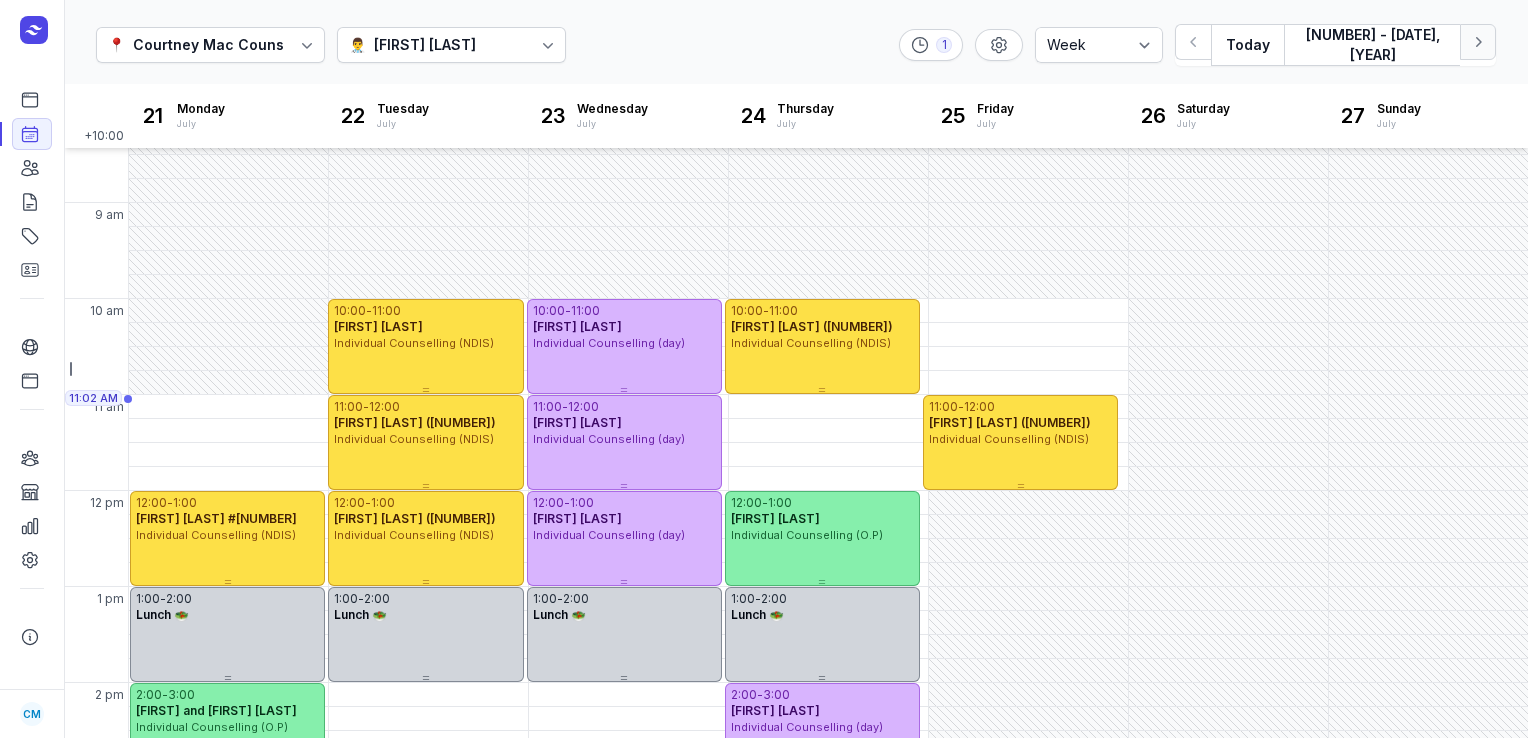 click 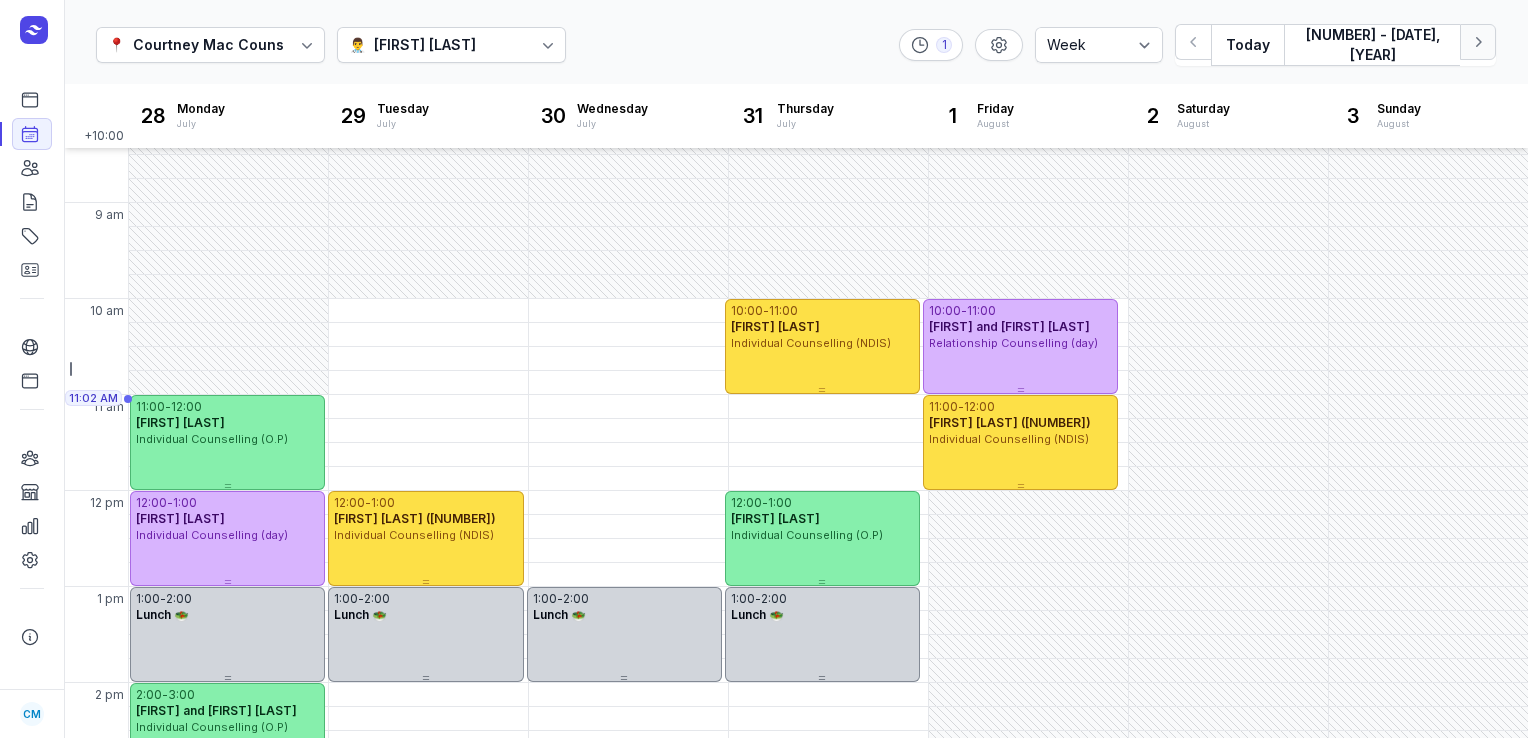 click 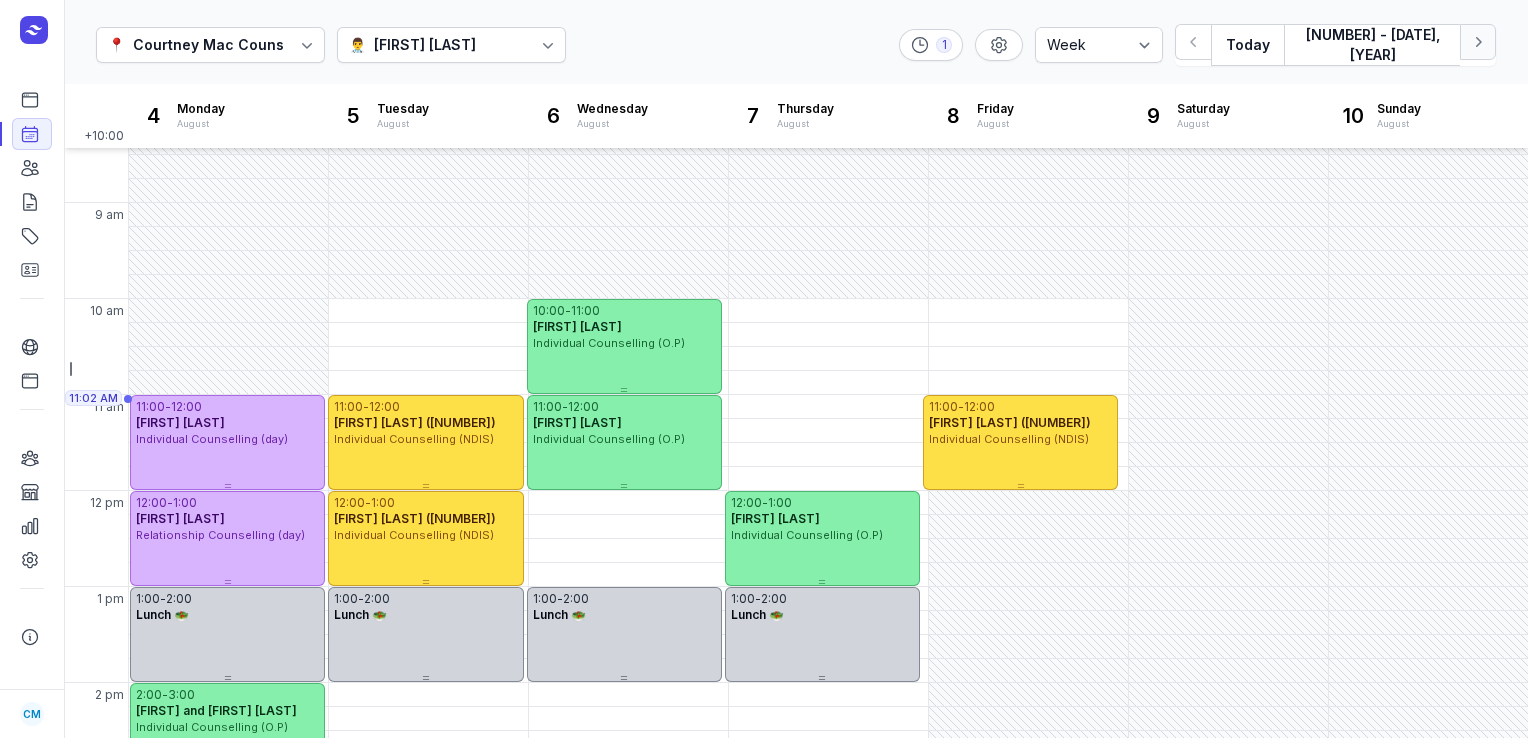 click 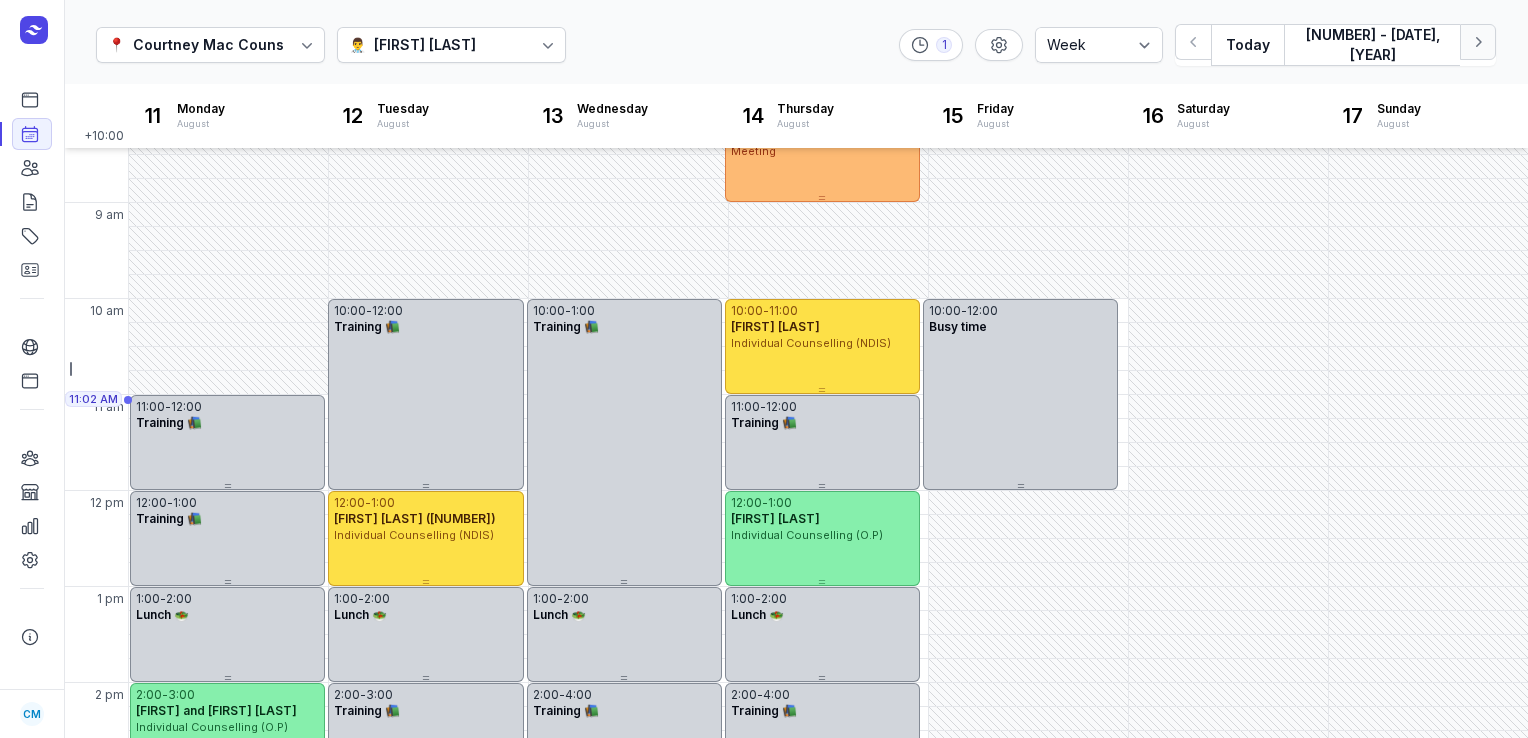 click 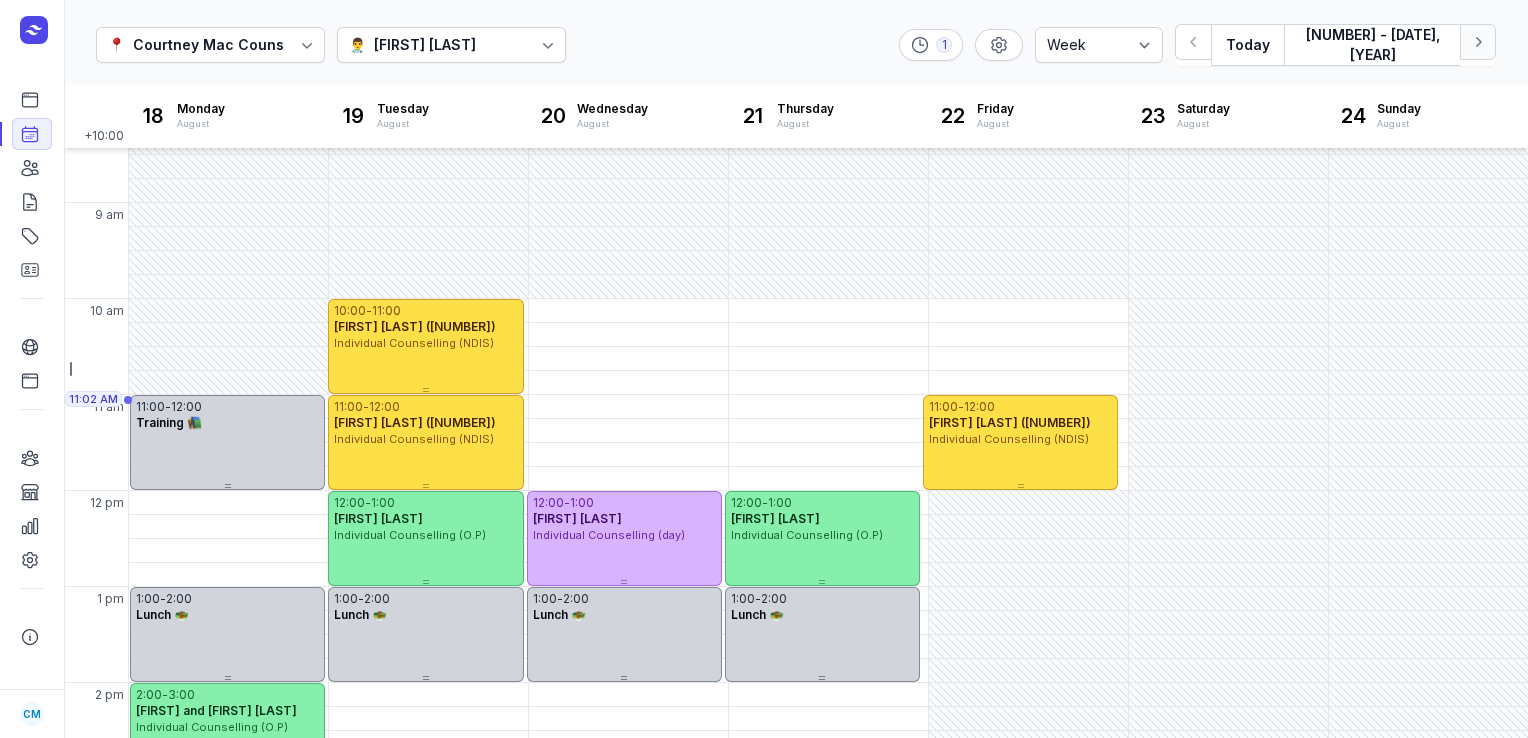 click 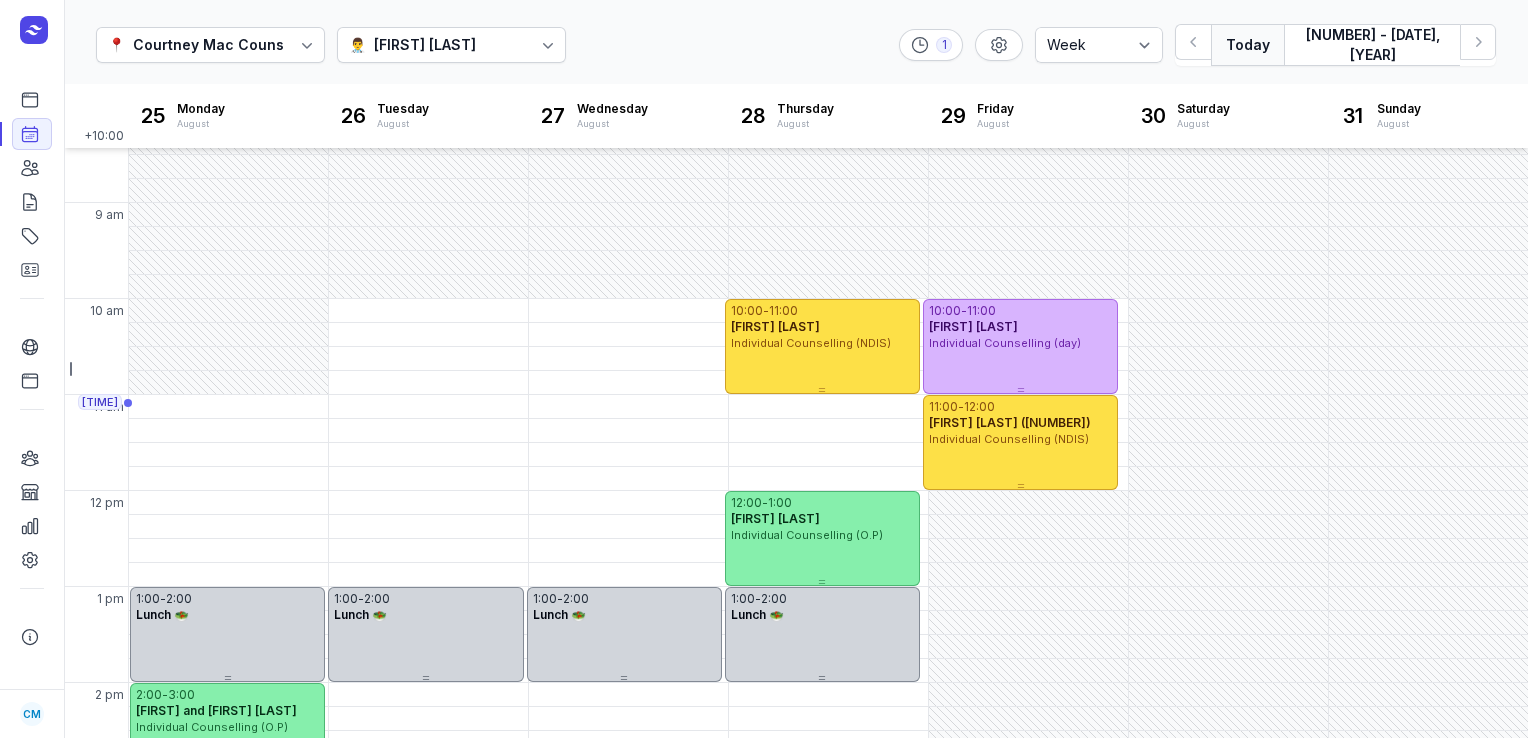 click on "Today" at bounding box center (1247, 45) 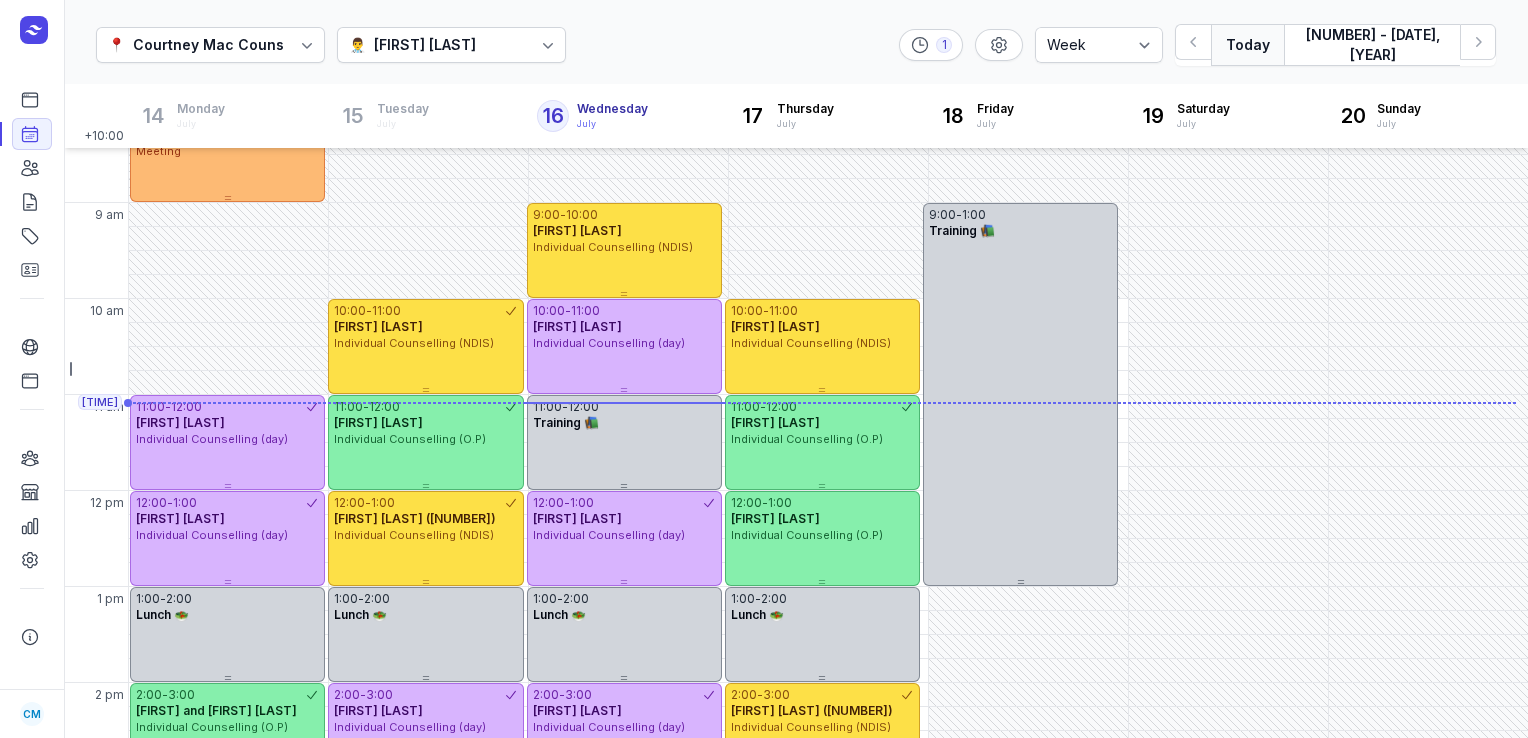 click on "[FIRST] [LAST]" at bounding box center [425, 45] 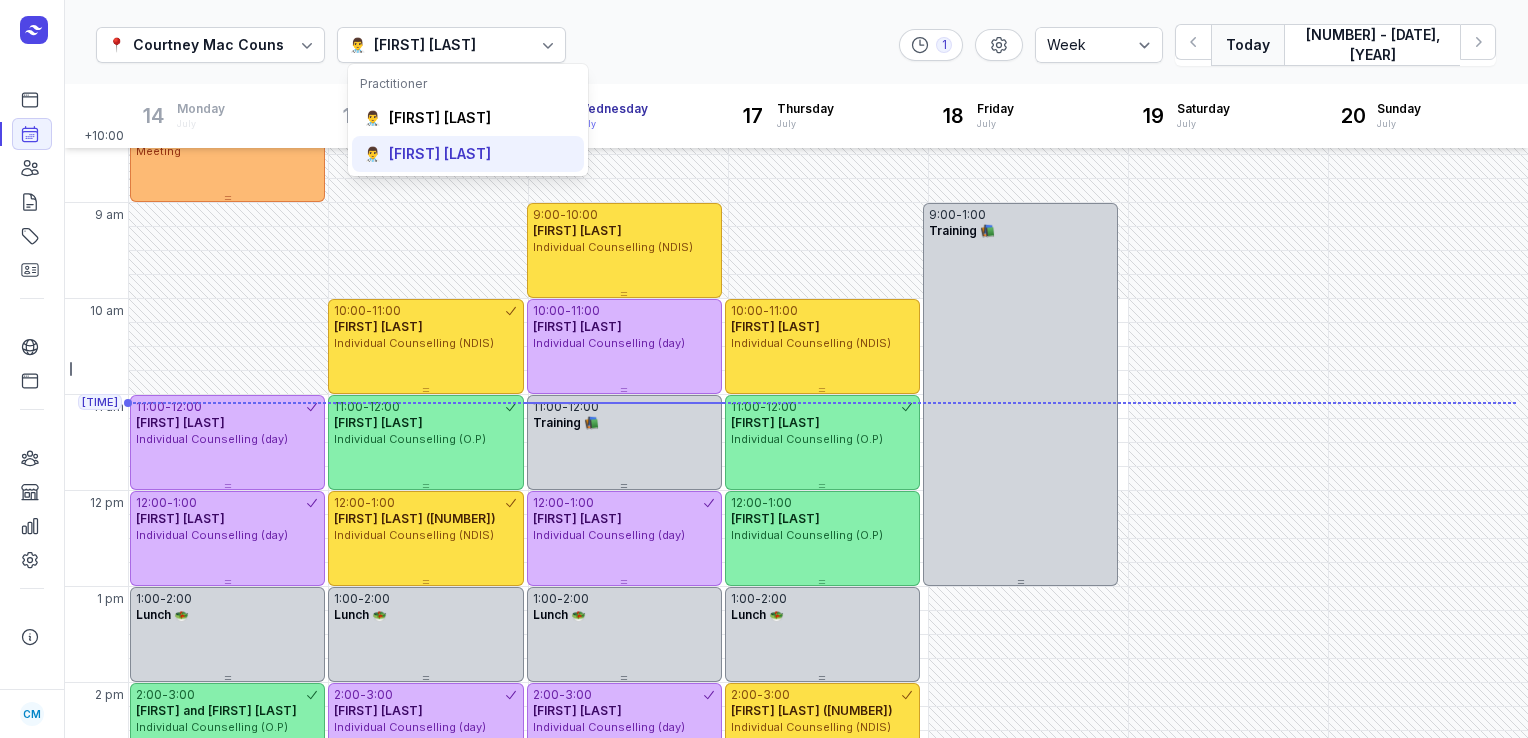 click on "[FIRST] [LAST]" at bounding box center [440, 154] 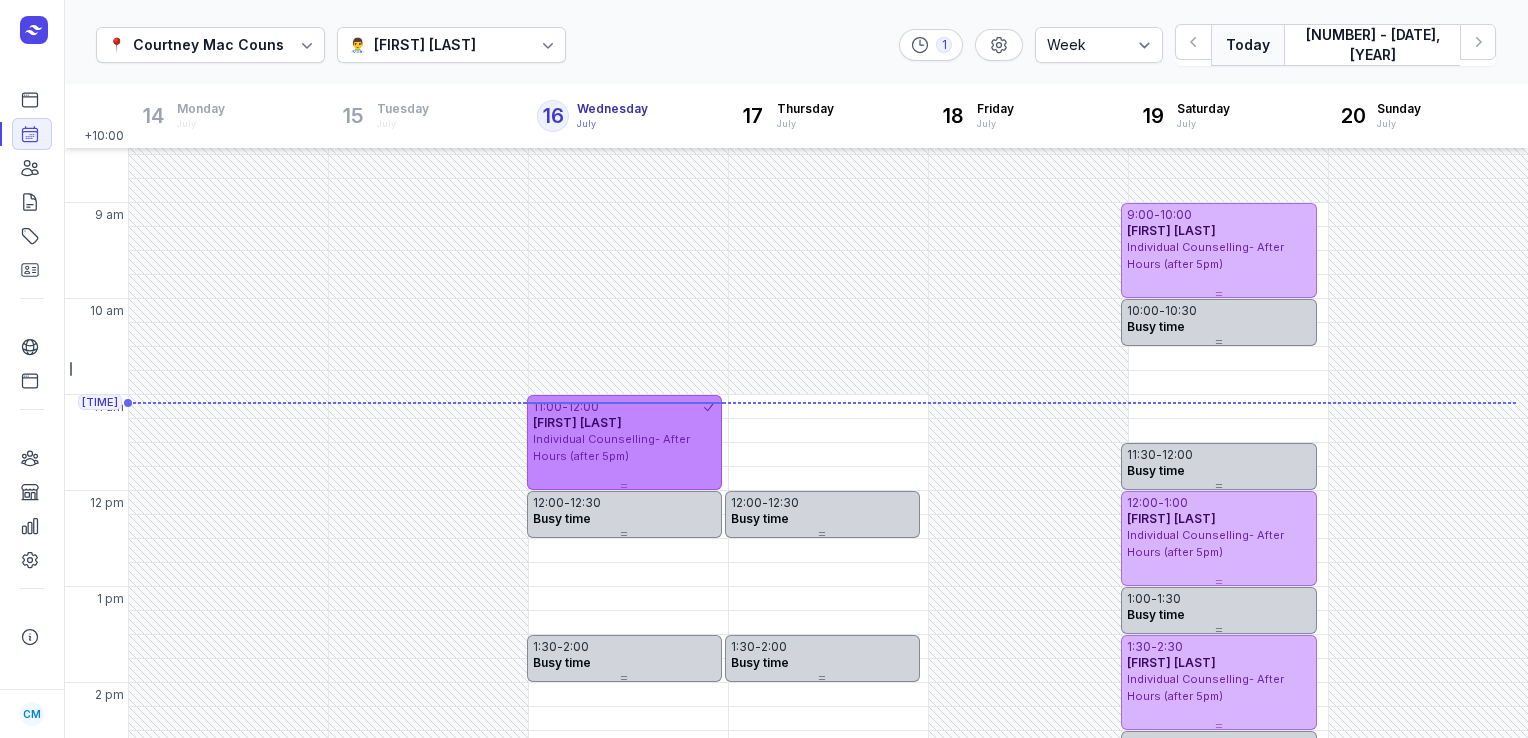 click on "[FIRST] [LAST]" at bounding box center [624, 423] 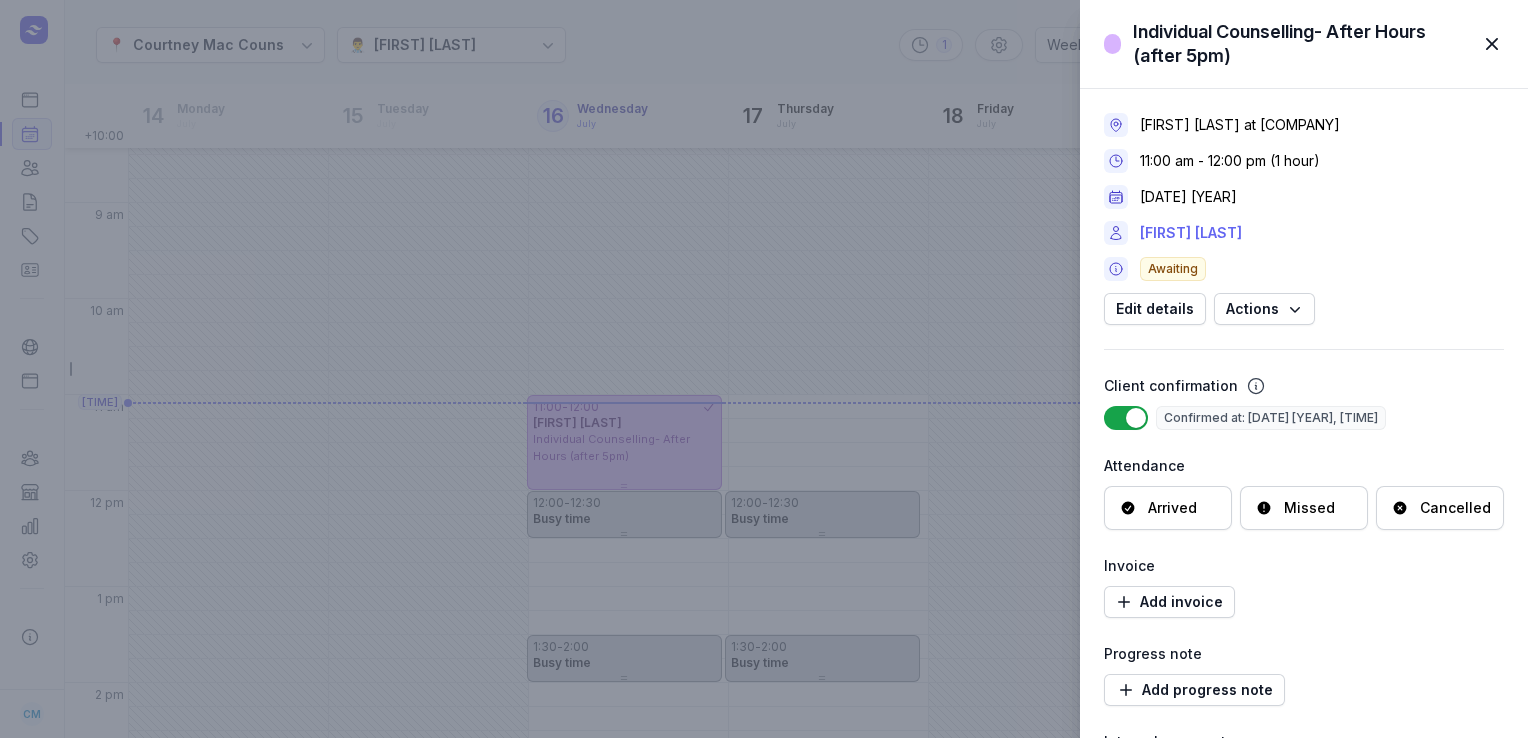 click on "[FIRST] [LAST]" at bounding box center [1191, 233] 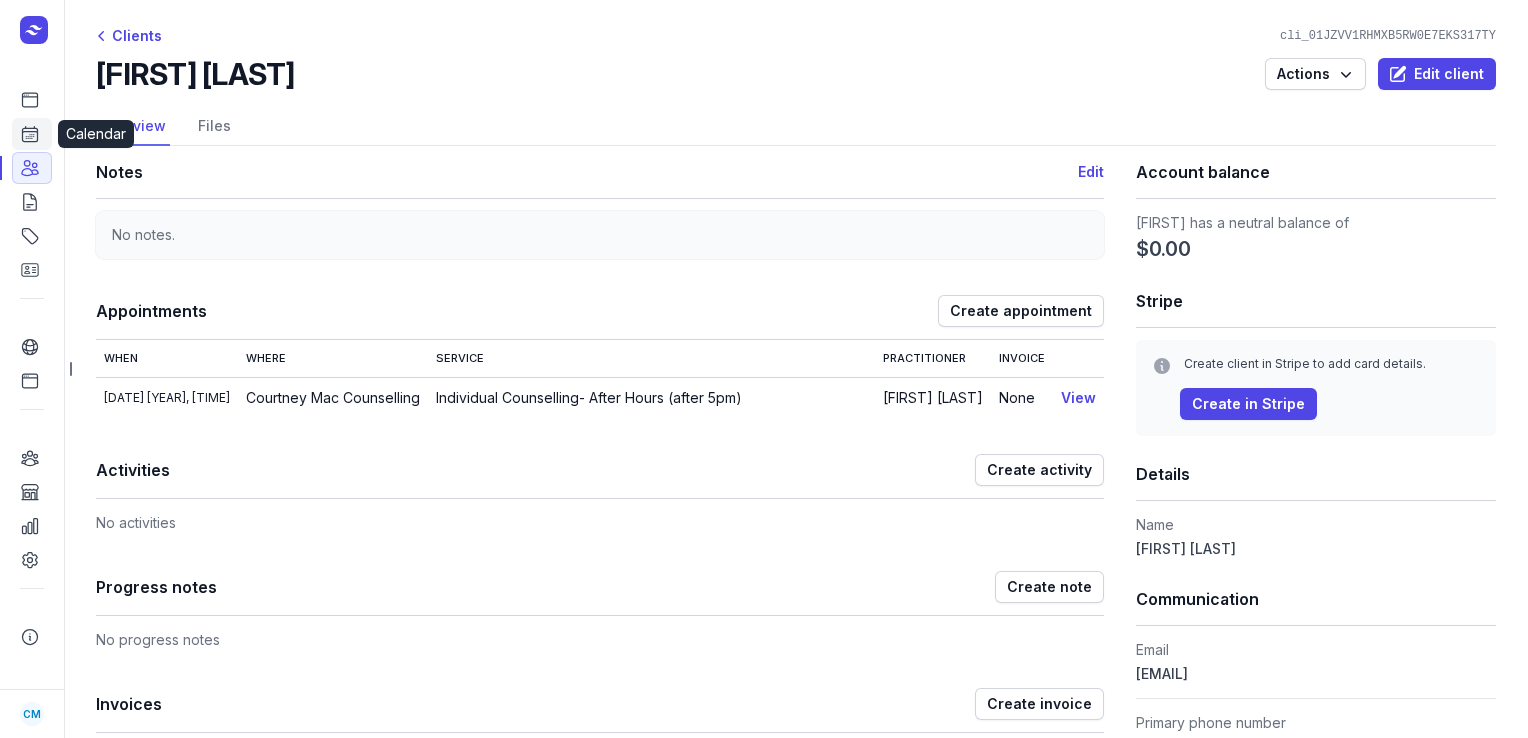 click on "Calendar" 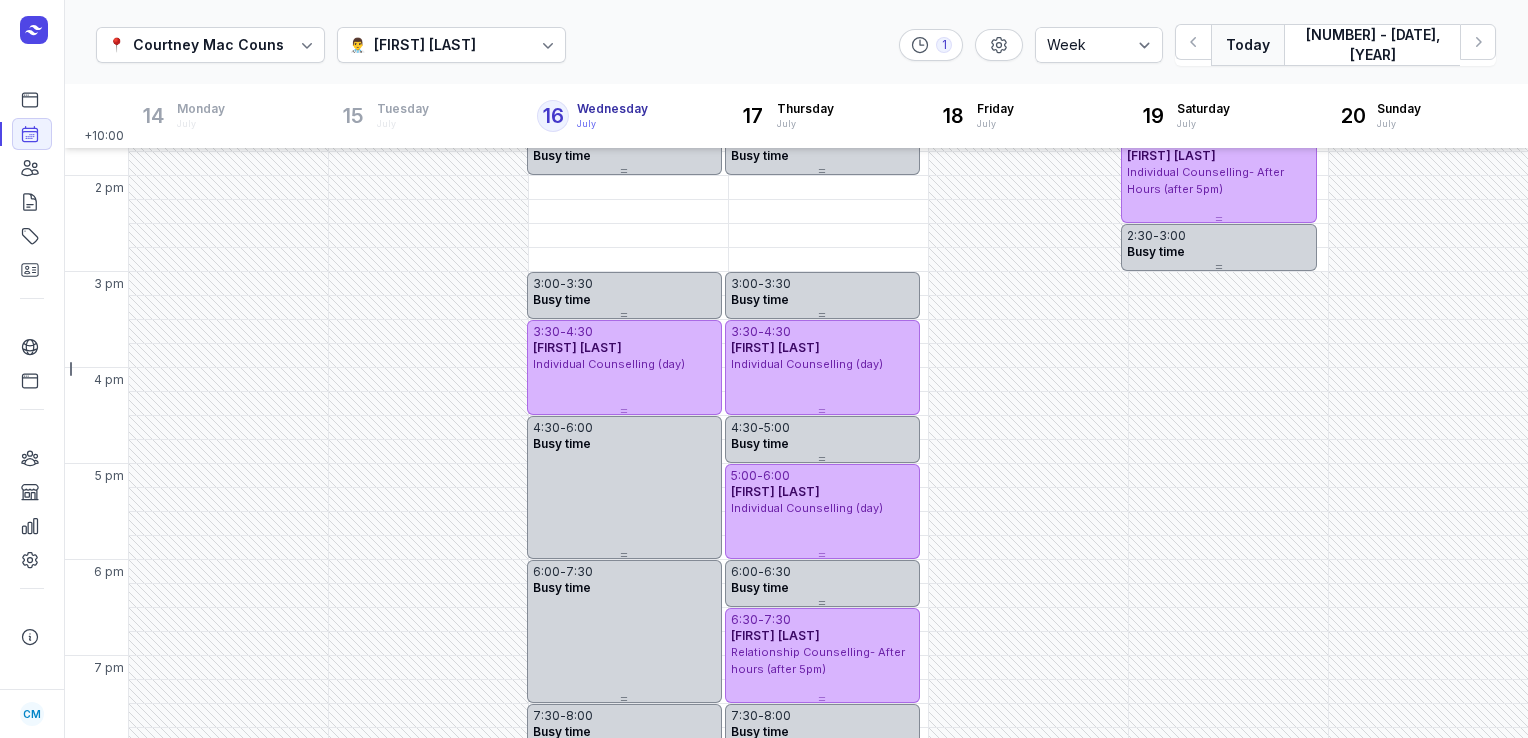 scroll, scrollTop: 546, scrollLeft: 0, axis: vertical 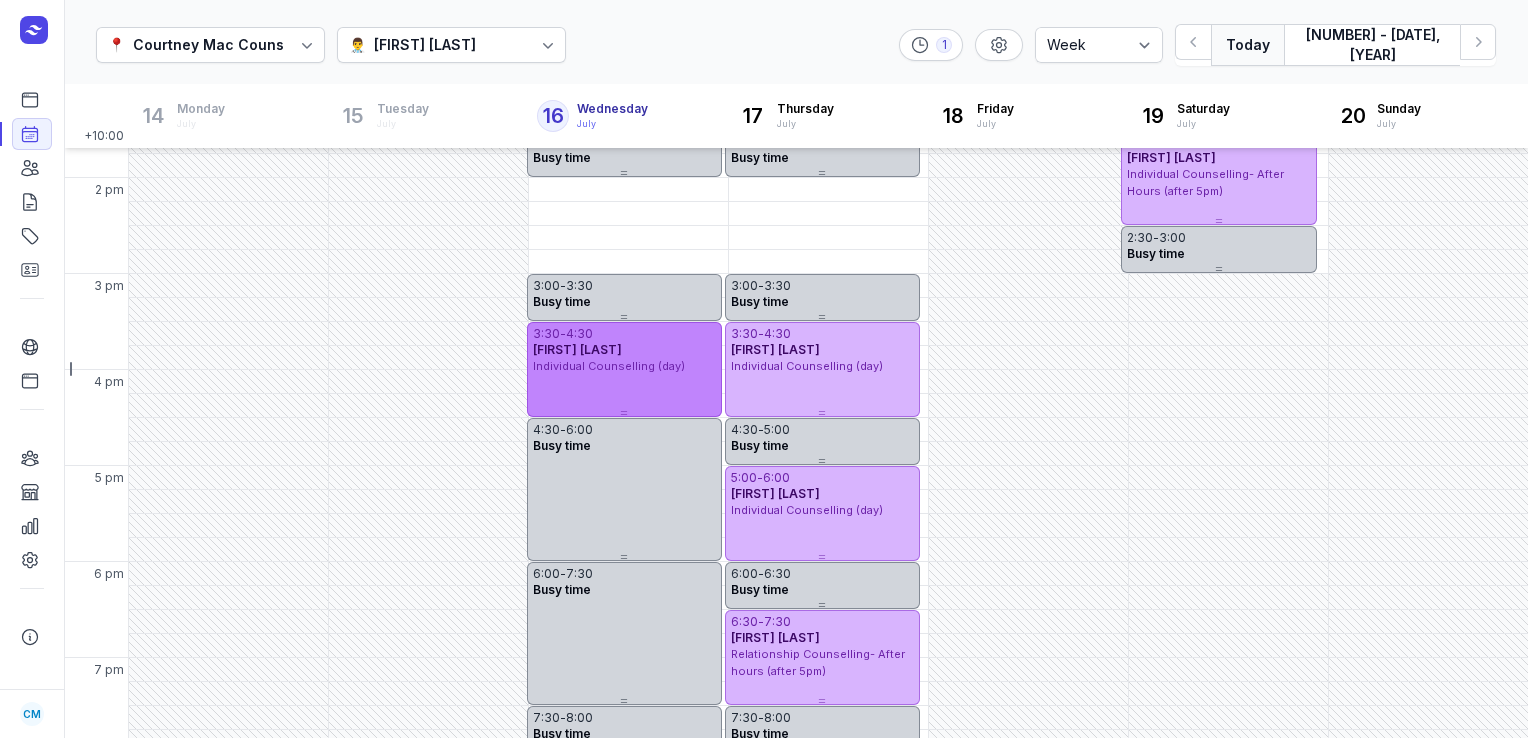 click on "[FIRST] [LAST]" at bounding box center (577, 349) 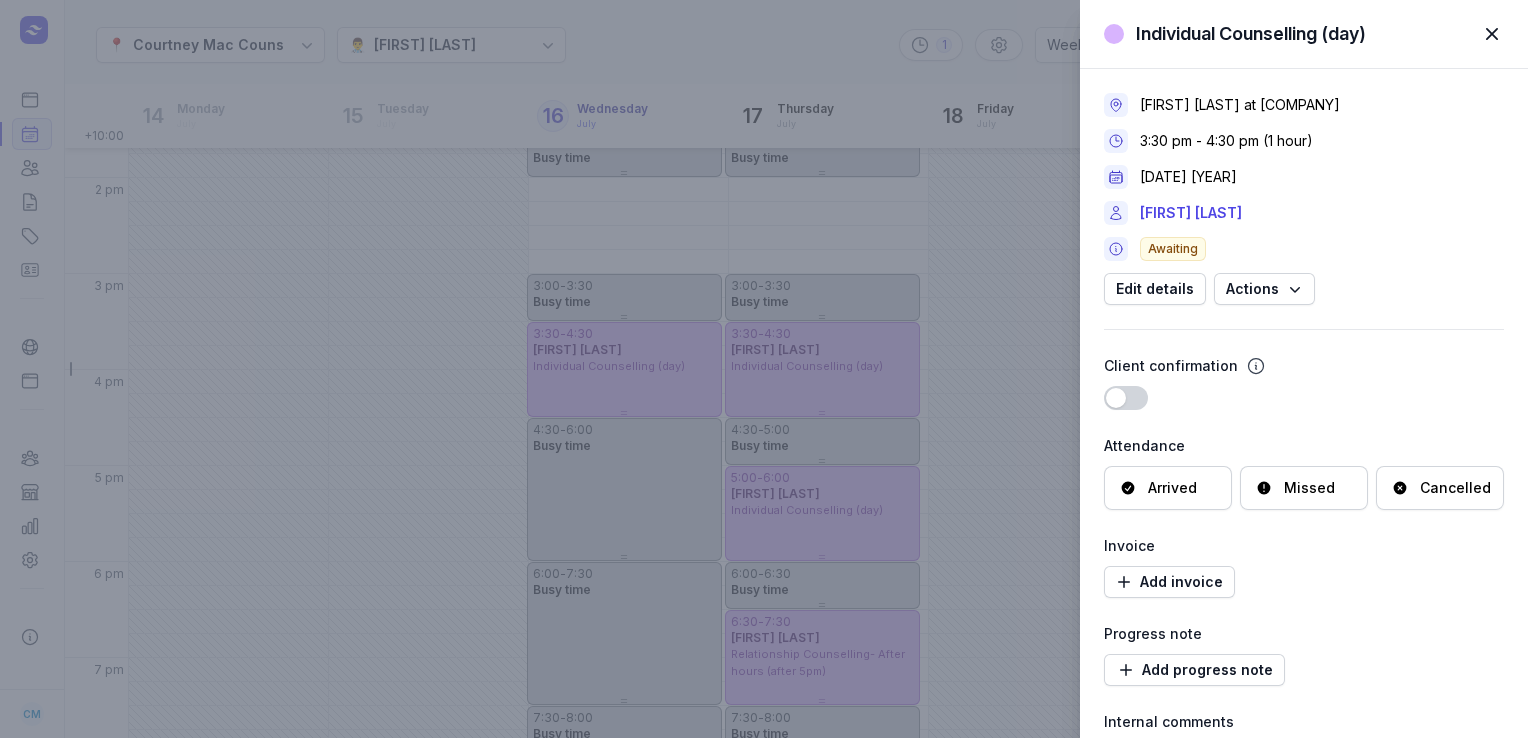 click on "[FIRST] [LAST] at [COMPANY] [TIME] - [TIME] ([NUMBER] hour) [DATE] [YEAR] [FIRST] [LAST] Awaiting Edit details Actions" at bounding box center [1304, 199] 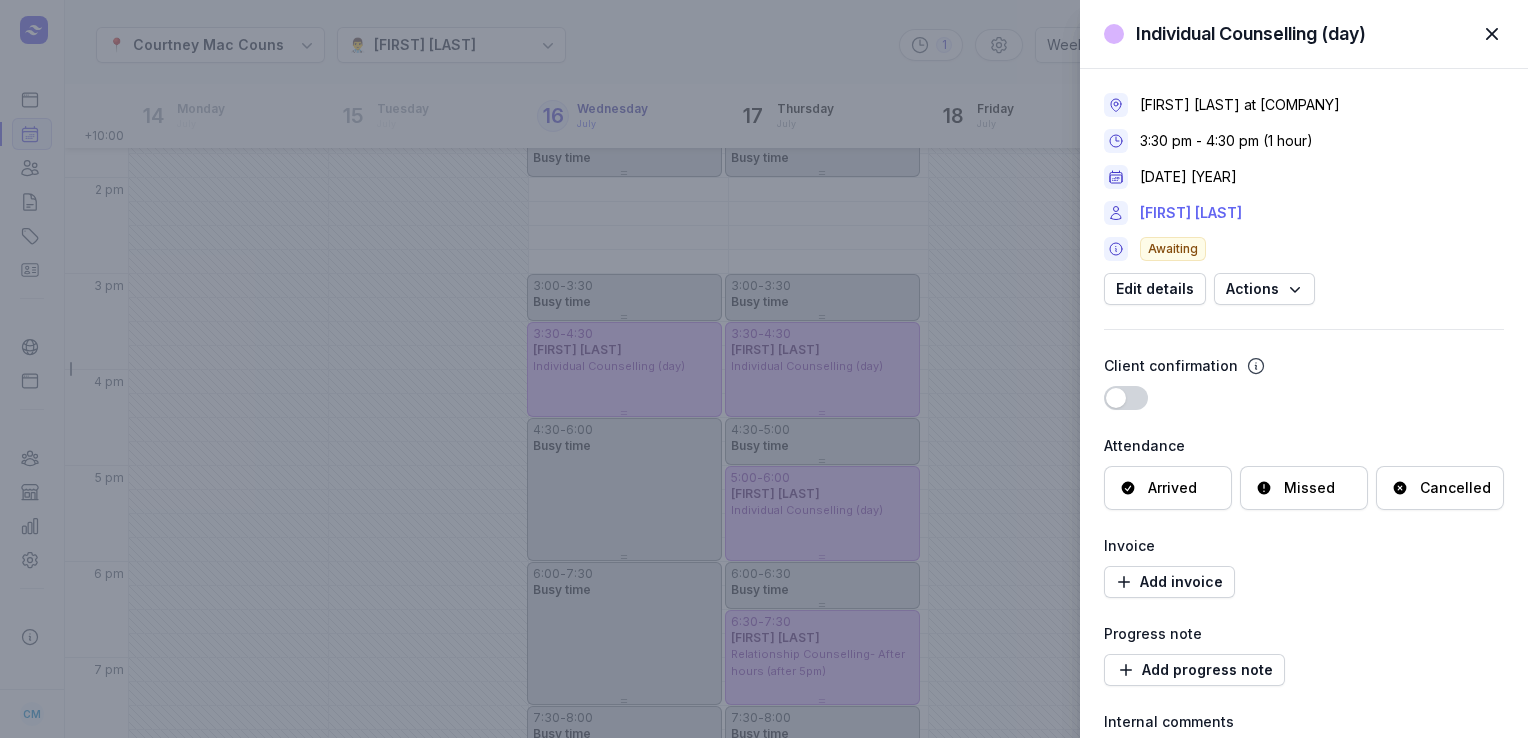 click on "[FIRST] [LAST]" at bounding box center (1191, 213) 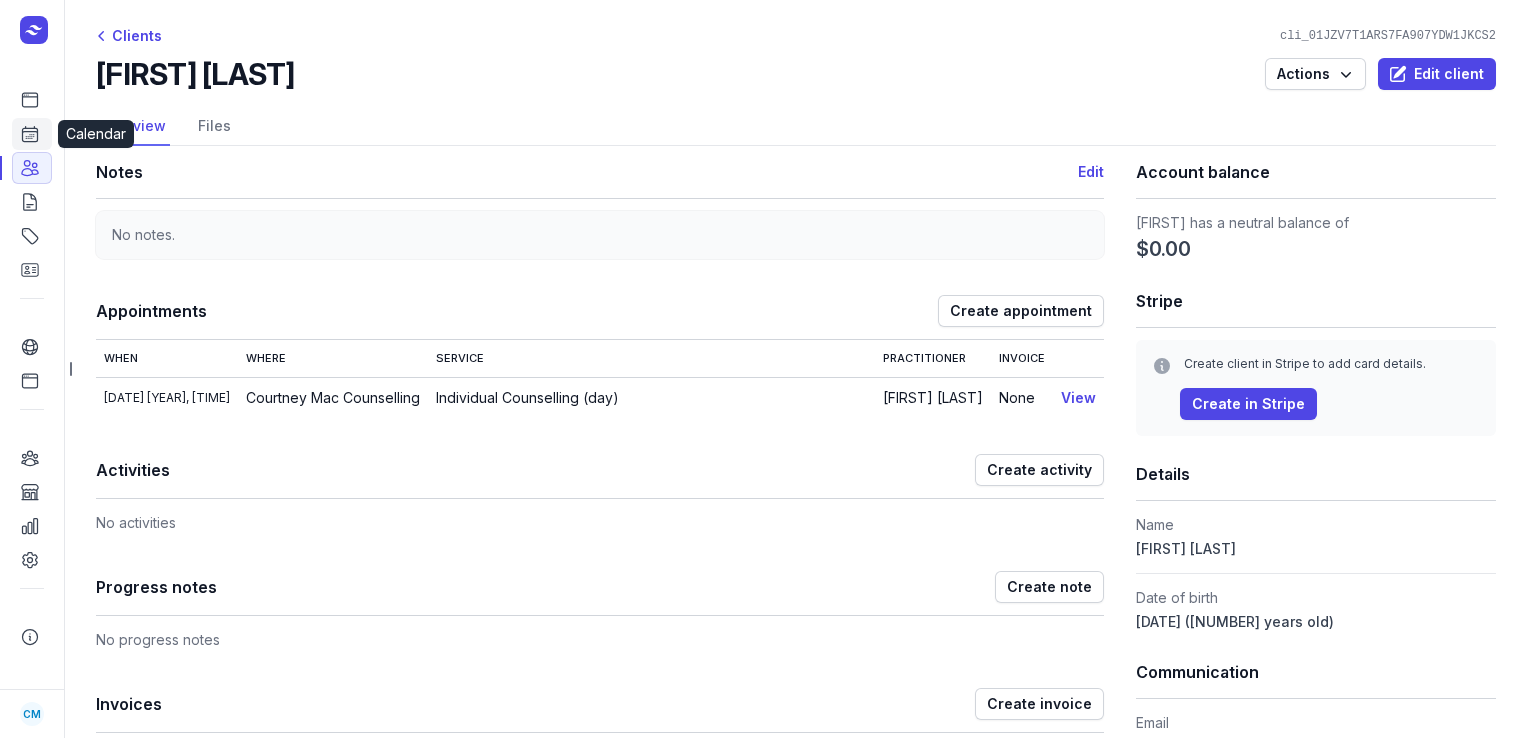 click 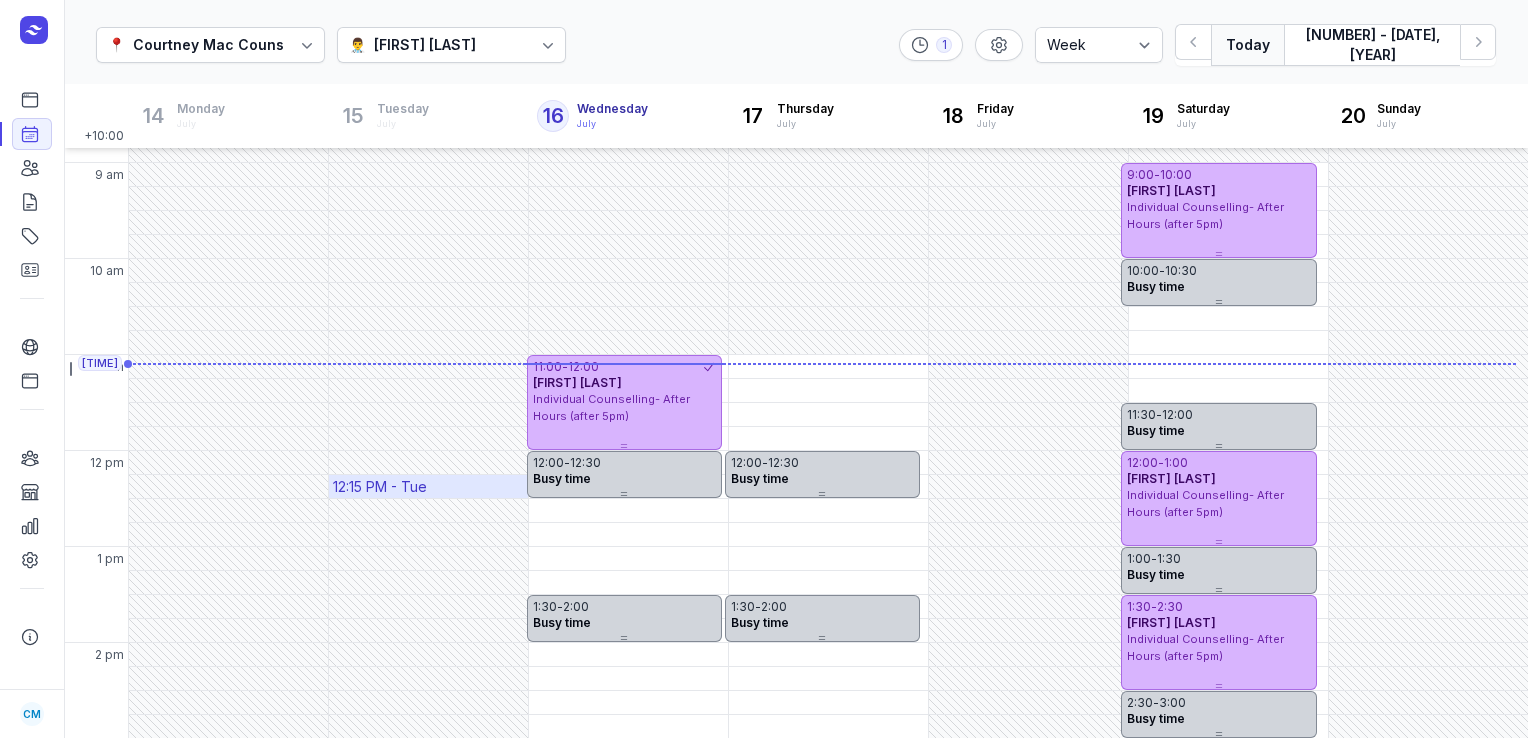 scroll, scrollTop: 80, scrollLeft: 0, axis: vertical 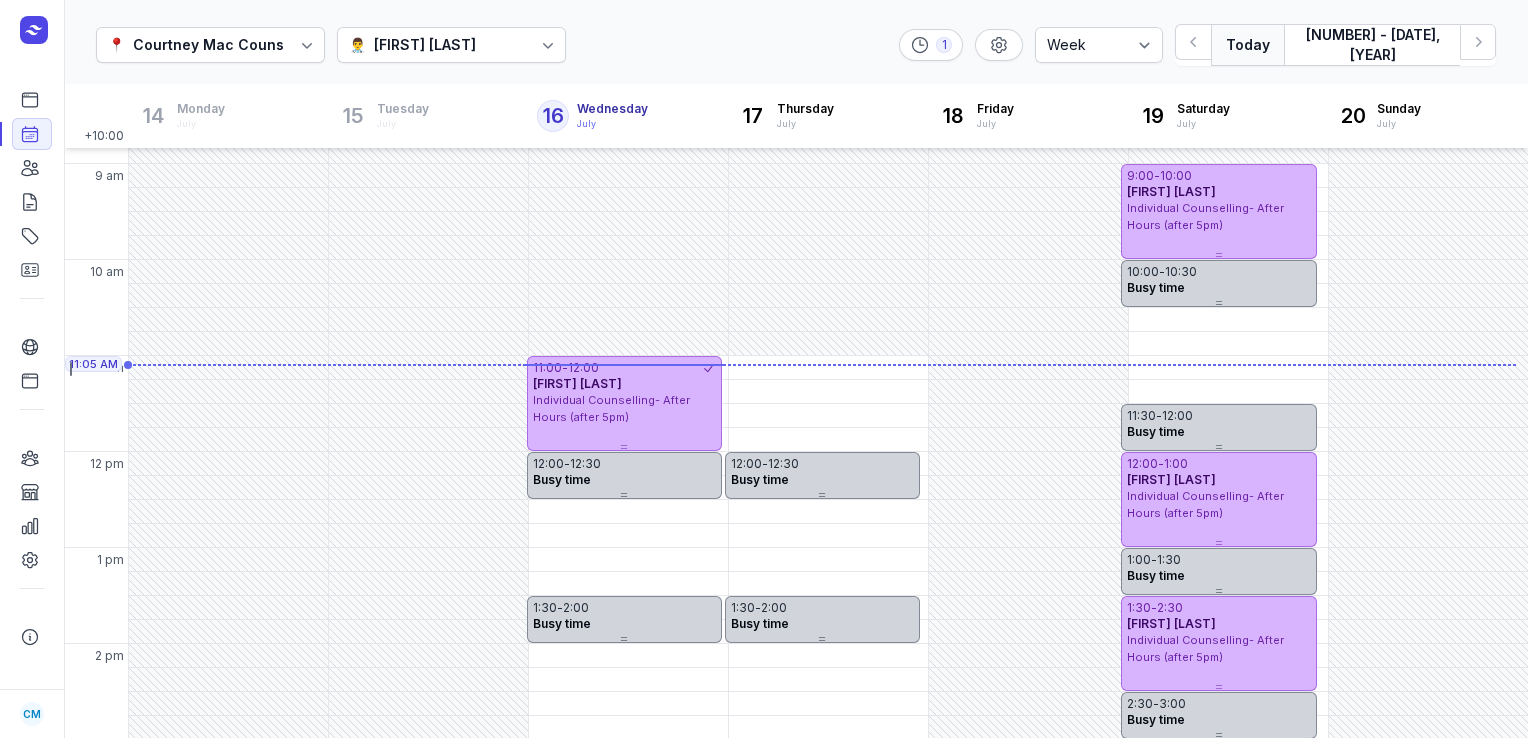 click on "👨‍⚕️ [FIRST] [LAST]" at bounding box center [451, 45] 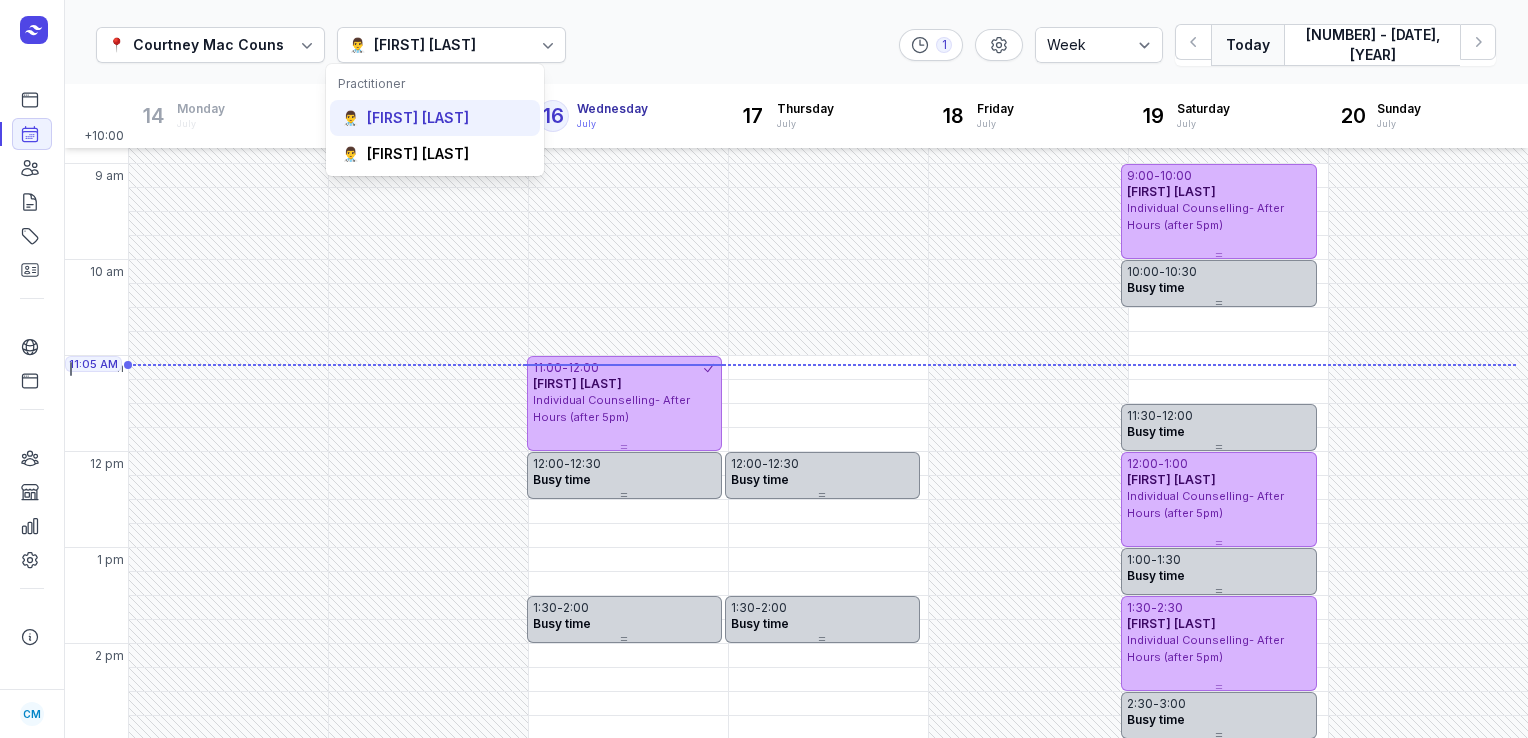 click on "[FIRST] [LAST]" at bounding box center (418, 118) 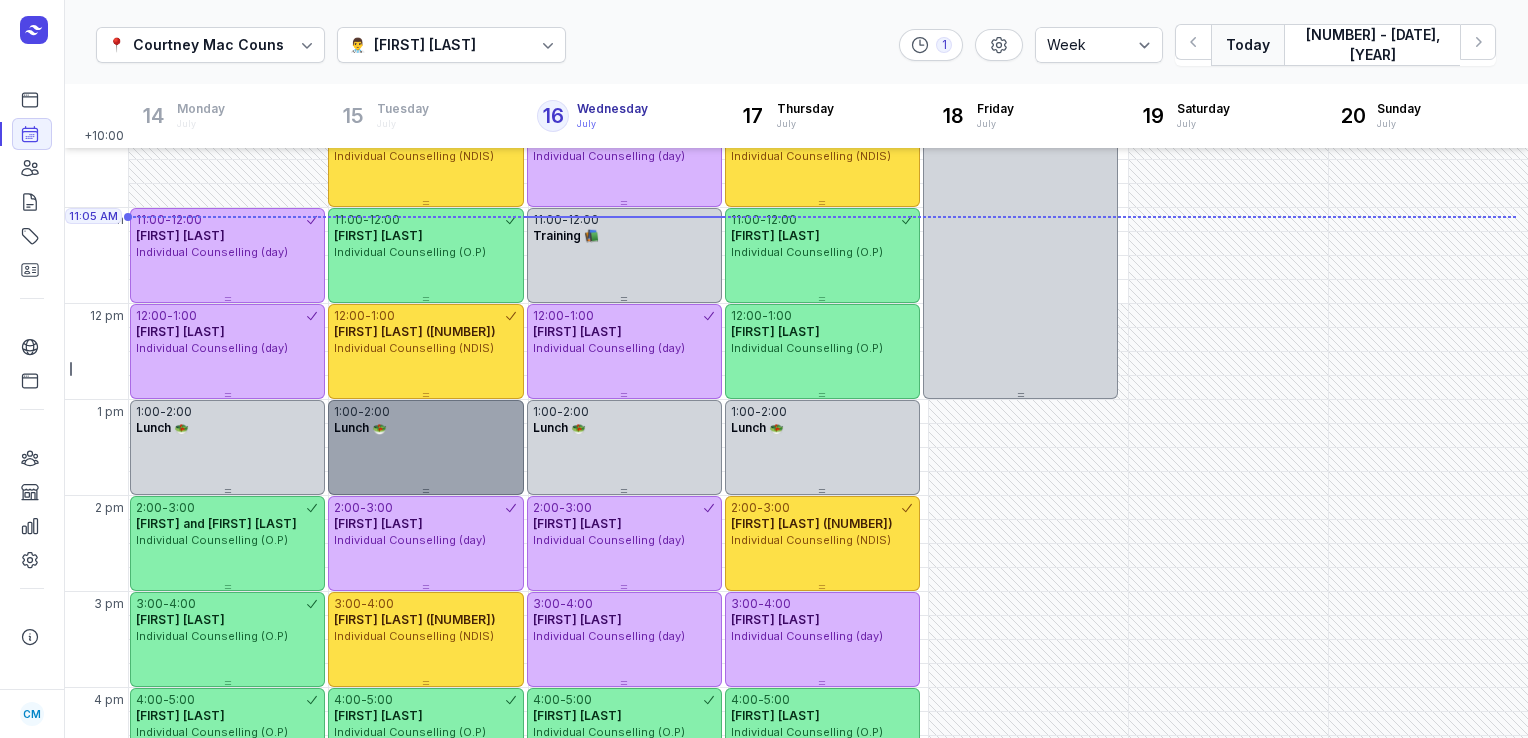 scroll, scrollTop: 460, scrollLeft: 0, axis: vertical 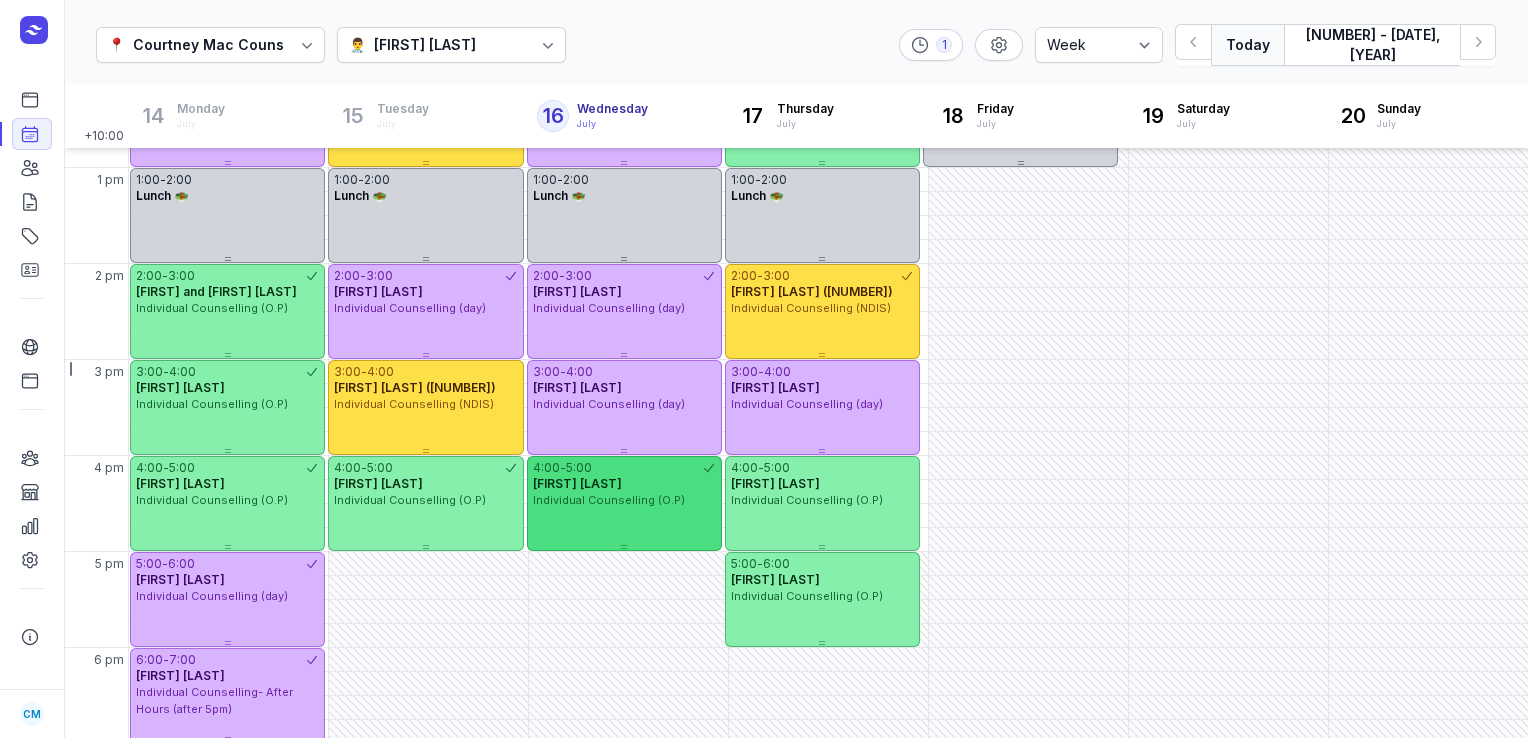 click on "Individual Counselling (O.P)" at bounding box center (624, 500) 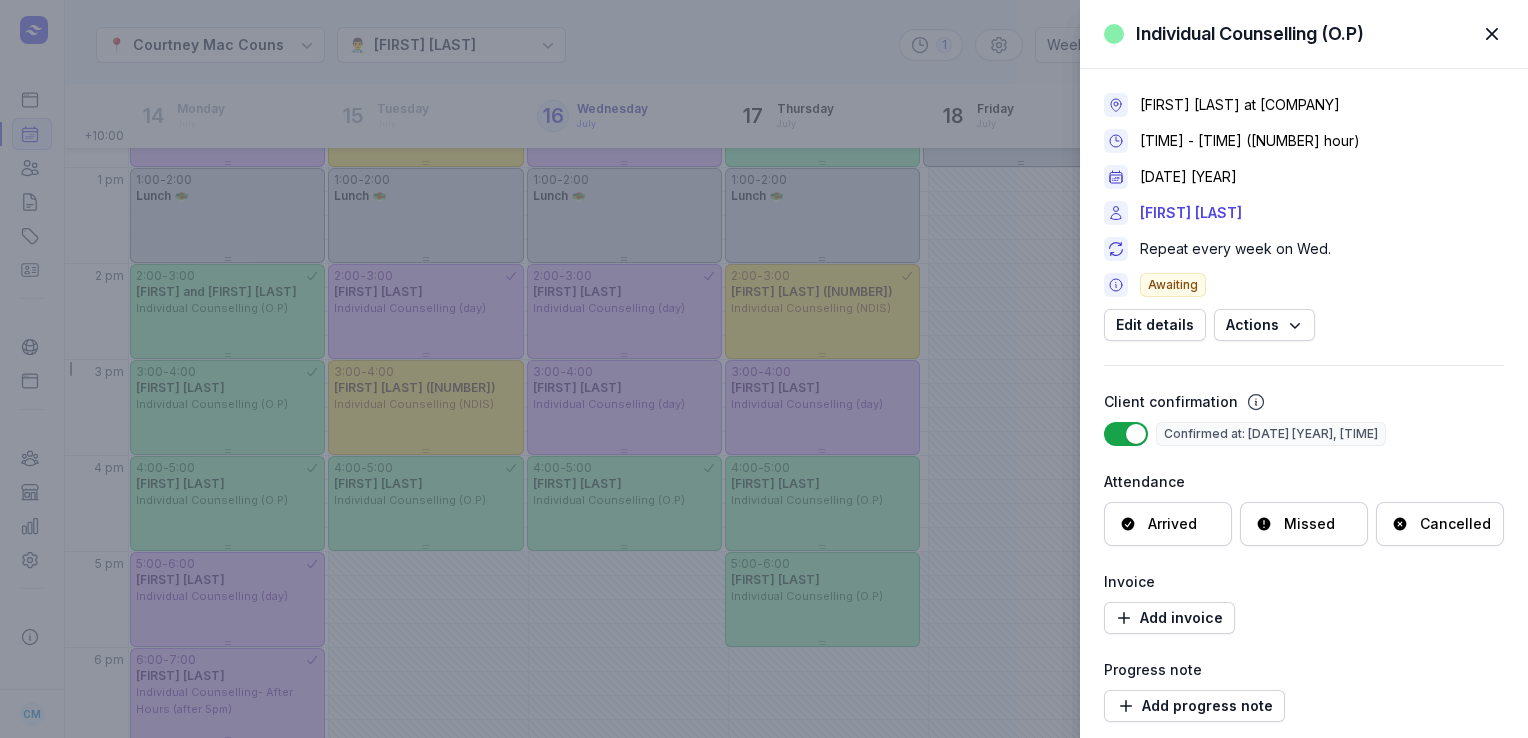 click on "[FIRST] [LAST] at [COMPANY] [TIME] - [TIME] ([NUMBER] hour) [DATE] [YEAR] [FIRST] [LAST] Repeat every week on Wed. Awaiting Edit details Actions" at bounding box center [1304, 217] 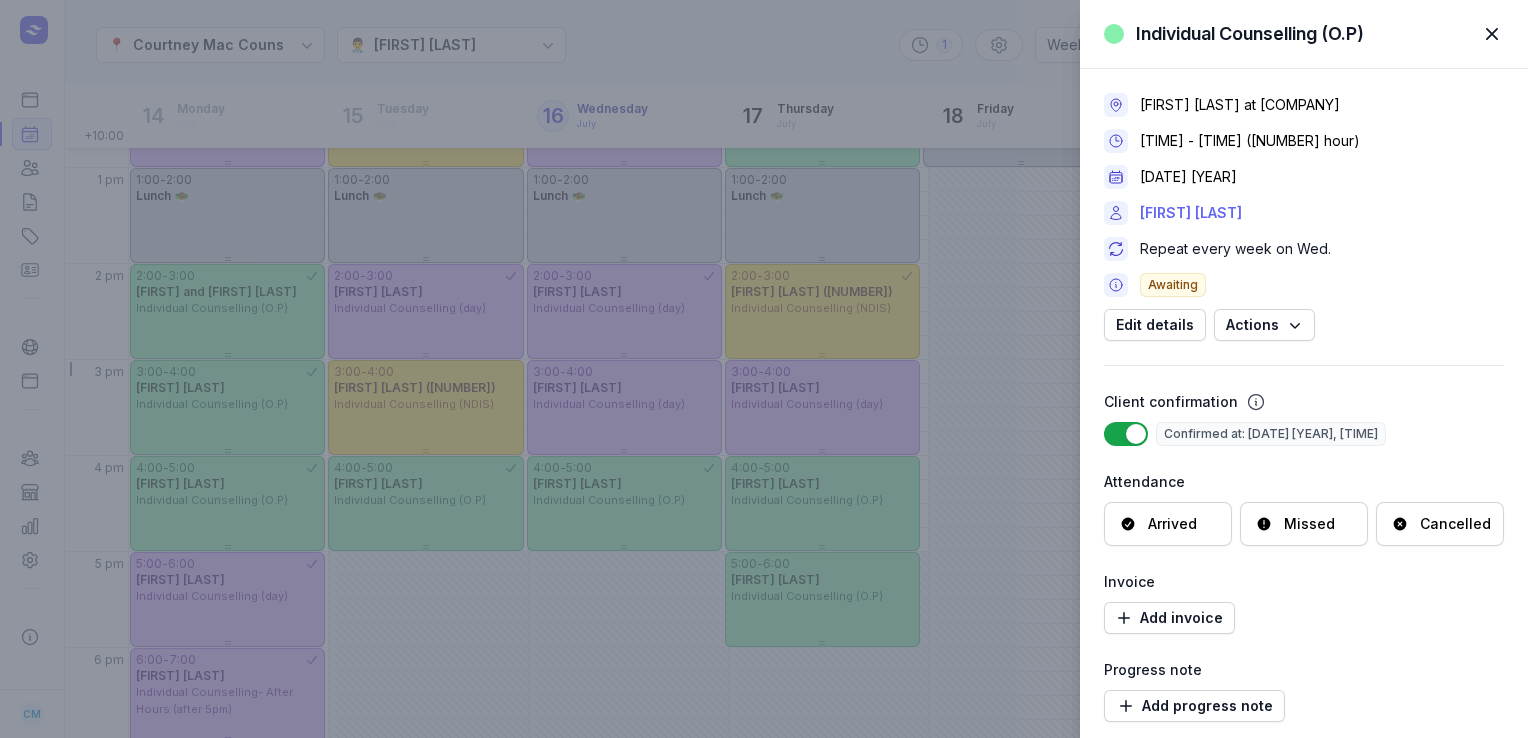 click on "[FIRST] [LAST]" at bounding box center [1191, 213] 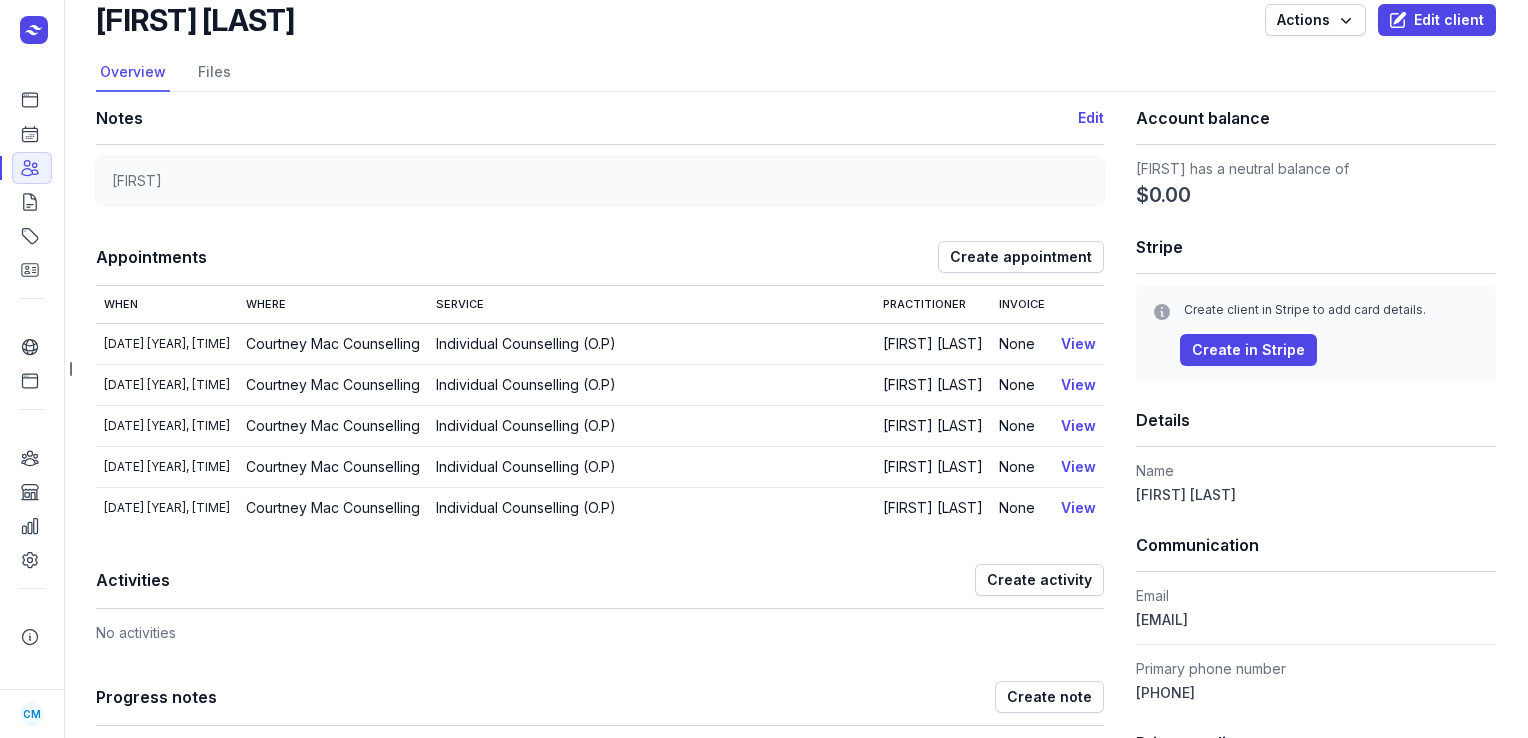 scroll, scrollTop: 51, scrollLeft: 0, axis: vertical 